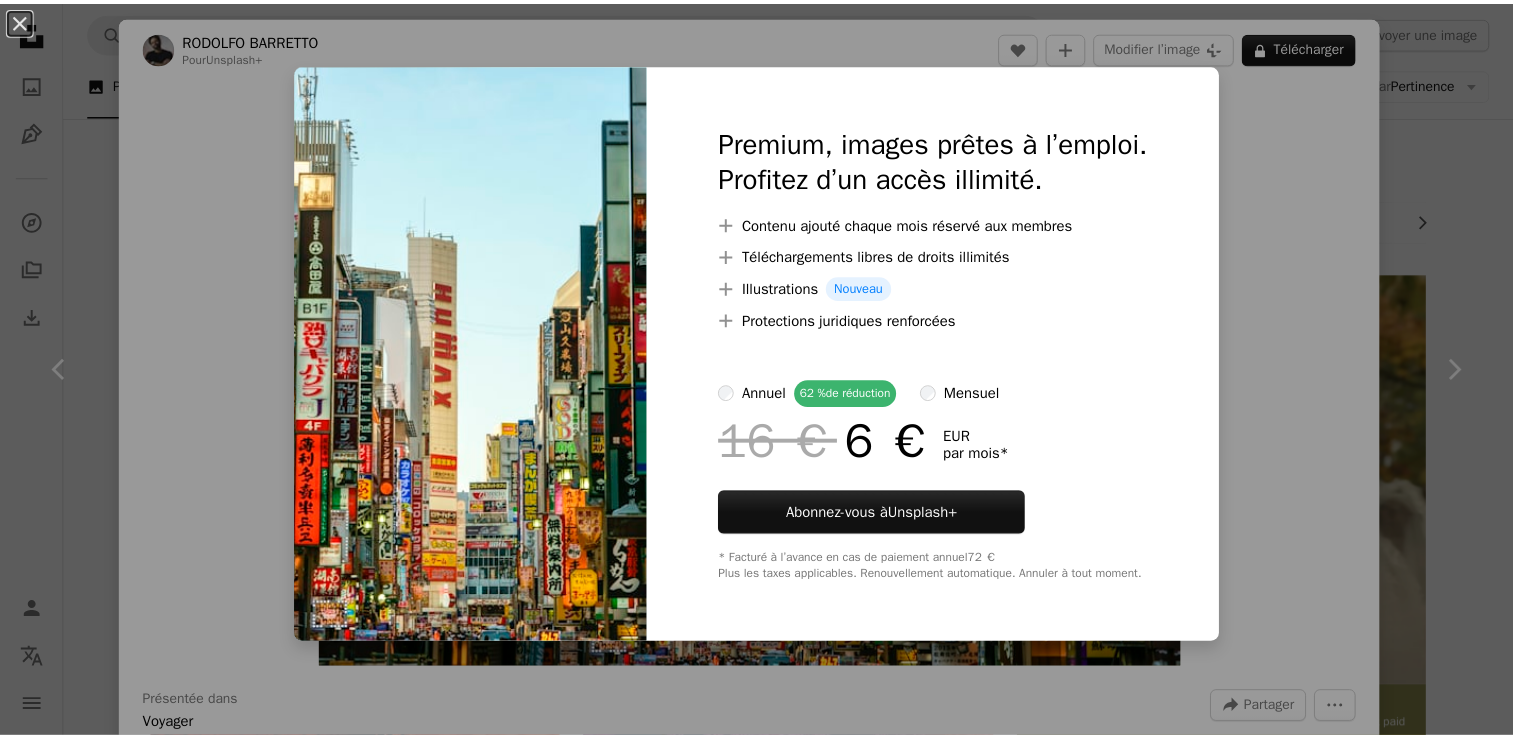 scroll, scrollTop: 6607, scrollLeft: 0, axis: vertical 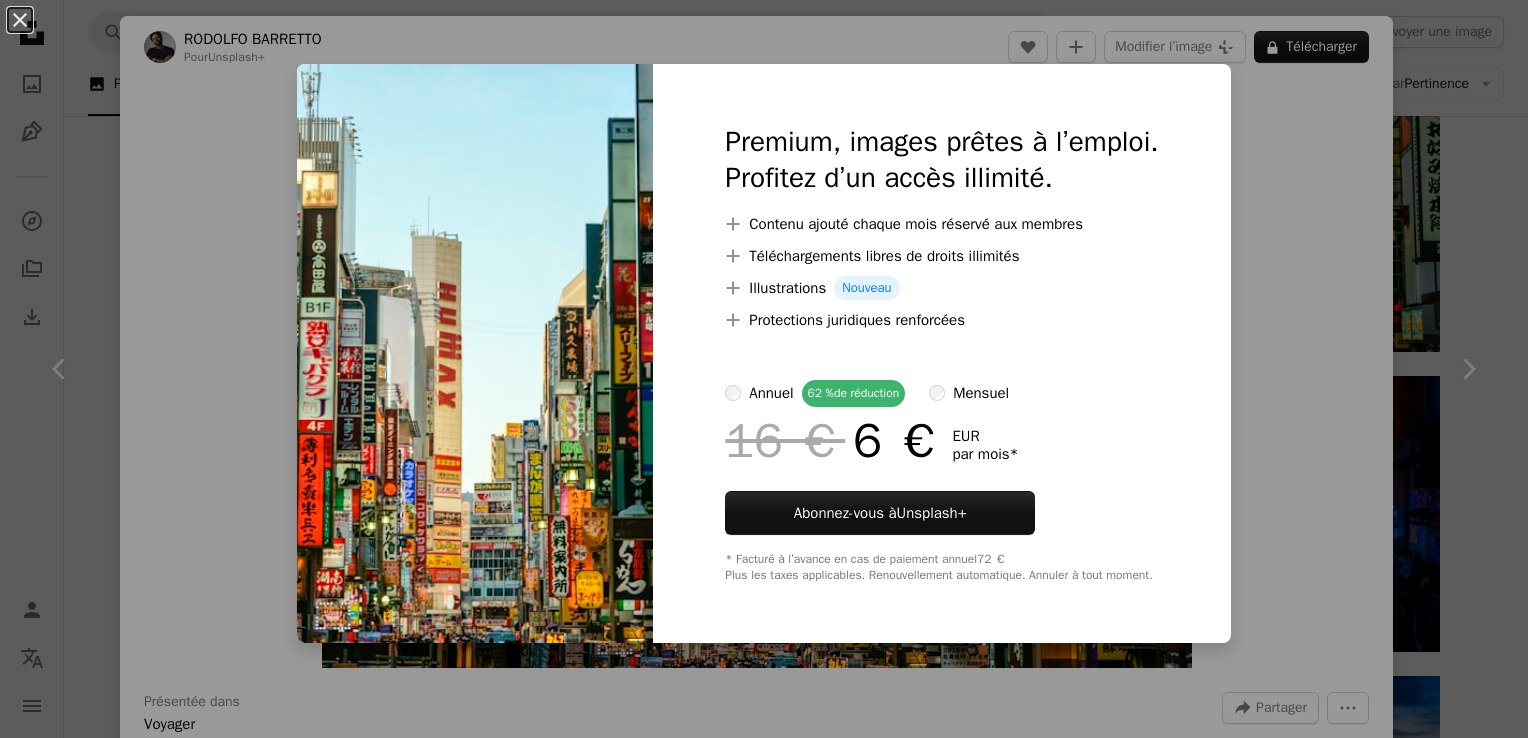 click on "An X shape Premium, images prêtes à l’emploi. Profitez d’un accès illimité. A plus sign Contenu ajouté chaque mois réservé aux membres A plus sign Téléchargements libres de droits illimités A plus sign Illustrations  Nouveau A plus sign Protections juridiques renforcées annuel 62 %  de réduction mensuel 16 €   6 € EUR par mois * Abonnez-vous à  Unsplash+ * Facturé à l’avance en cas de paiement annuel  72 € Plus les taxes applicables. Renouvellement automatique. Annuler à tout moment." at bounding box center (764, 369) 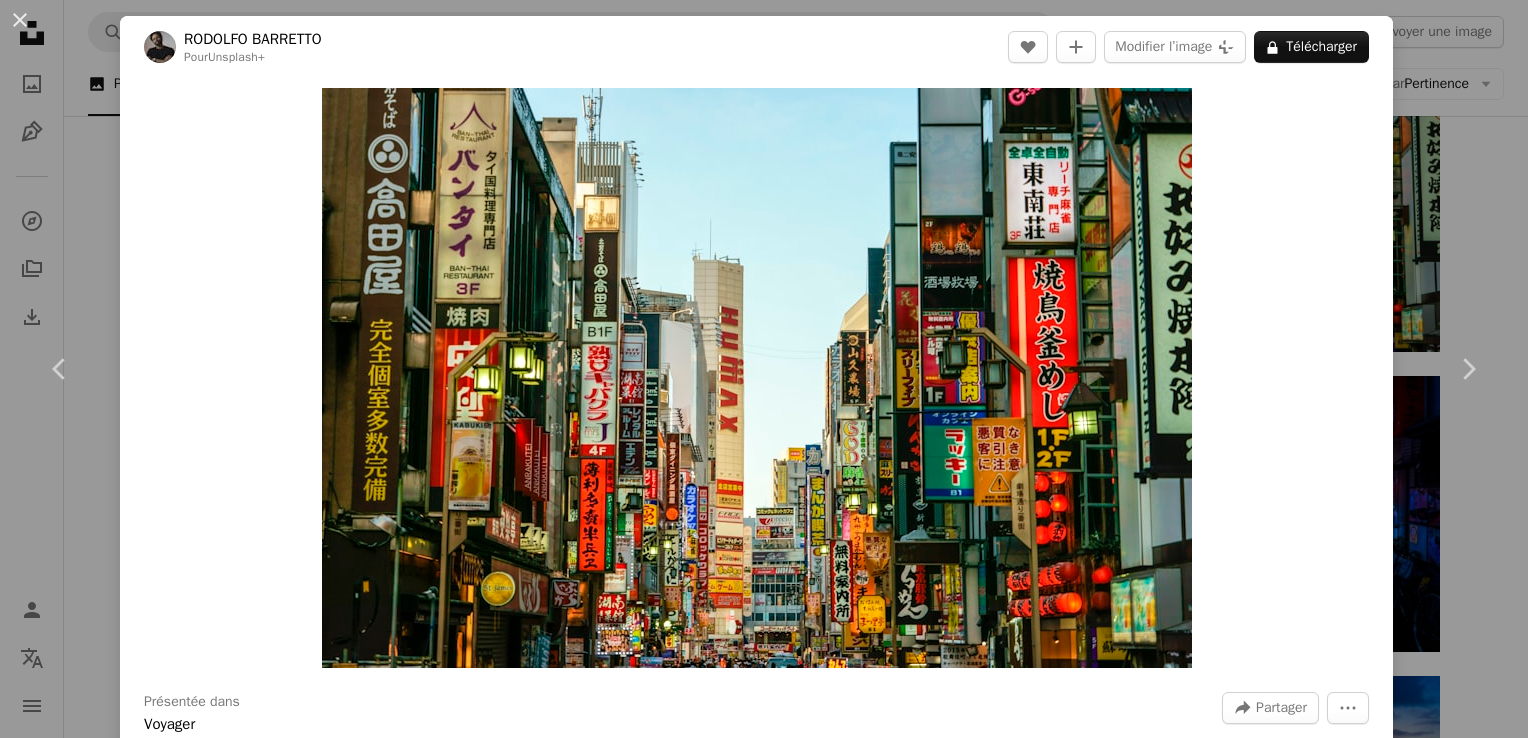 click on "[FIRST] [LAST] Pour Unsplash+ A heart A plus sign Modifier l’image Plus sign for Unsplash+ A lock Télécharger Zoom in Présentée dans Voyager A forward-right arrow Partager More Actions Calendar outlined Publiée le 8 [MONTH] [YEAR] Camera SONY, ILCE-7M2 Safety Contenu cédé sous Licence Unsplash+ Japon Photographie de rue Japonais centre-ville fléchage Culture japonaise Ville japonaise Extrême-Orient Expérience japonaise Images Creative Commons De cette série Chevron right Plus sign for Unsplash+ Plus sign for Unsplash+ Plus sign for Unsplash+ Plus sign for Unsplash+ Plus sign for Unsplash+ Plus sign for Unsplash+ Plus sign for Unsplash+ Plus sign for Unsplash+ Plus sign for Unsplash+ Images associées Plus sign for Unsplash+ A heart A plus sign Getty Images Pour Unsplash+ A lock Télécharger Plus sign for Unsplash+ A heart A plus sign [FIRST] [LAST] Pour Unsplash+ A lock Télécharger Plus sign for Unsplash+ A heart A plus sign" at bounding box center [764, 369] 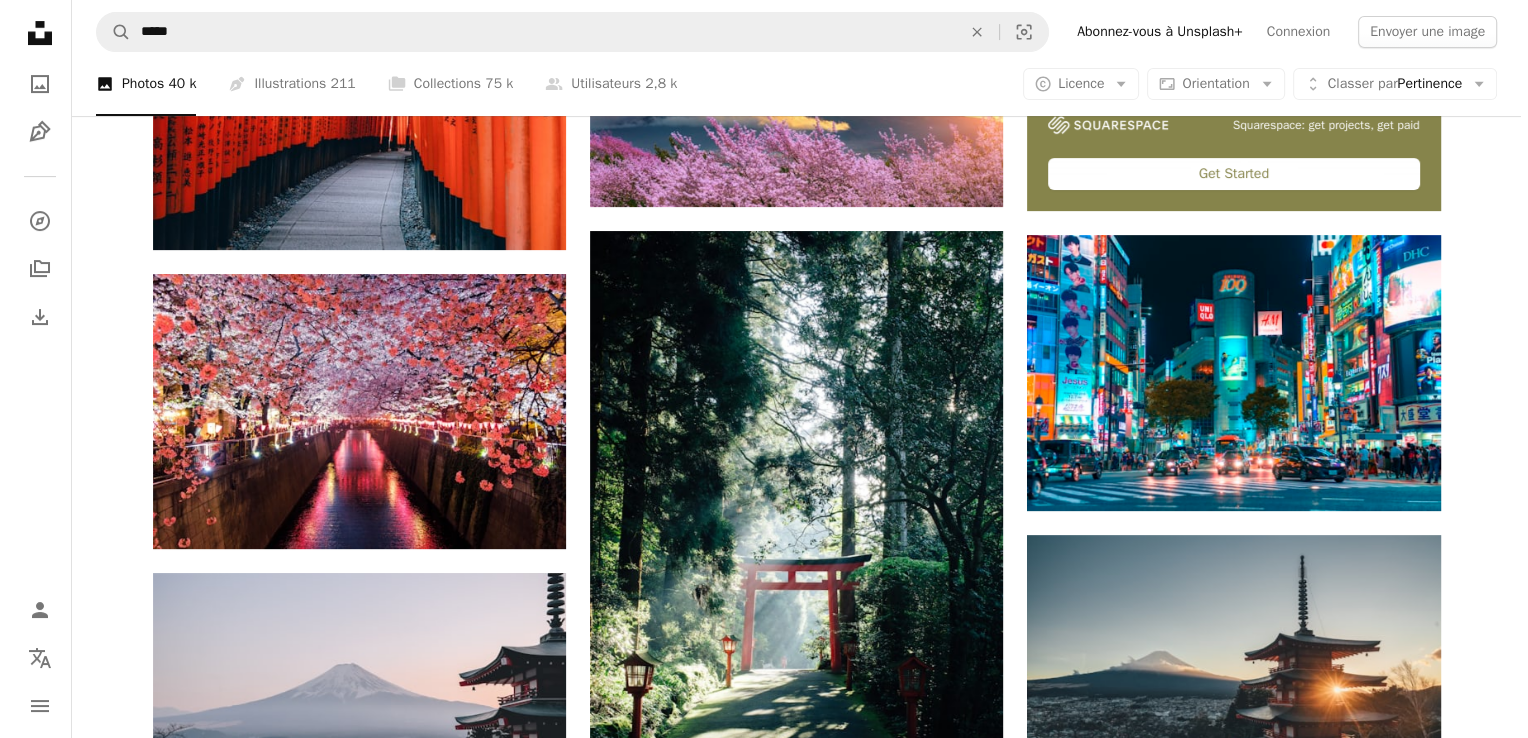 scroll, scrollTop: 604, scrollLeft: 0, axis: vertical 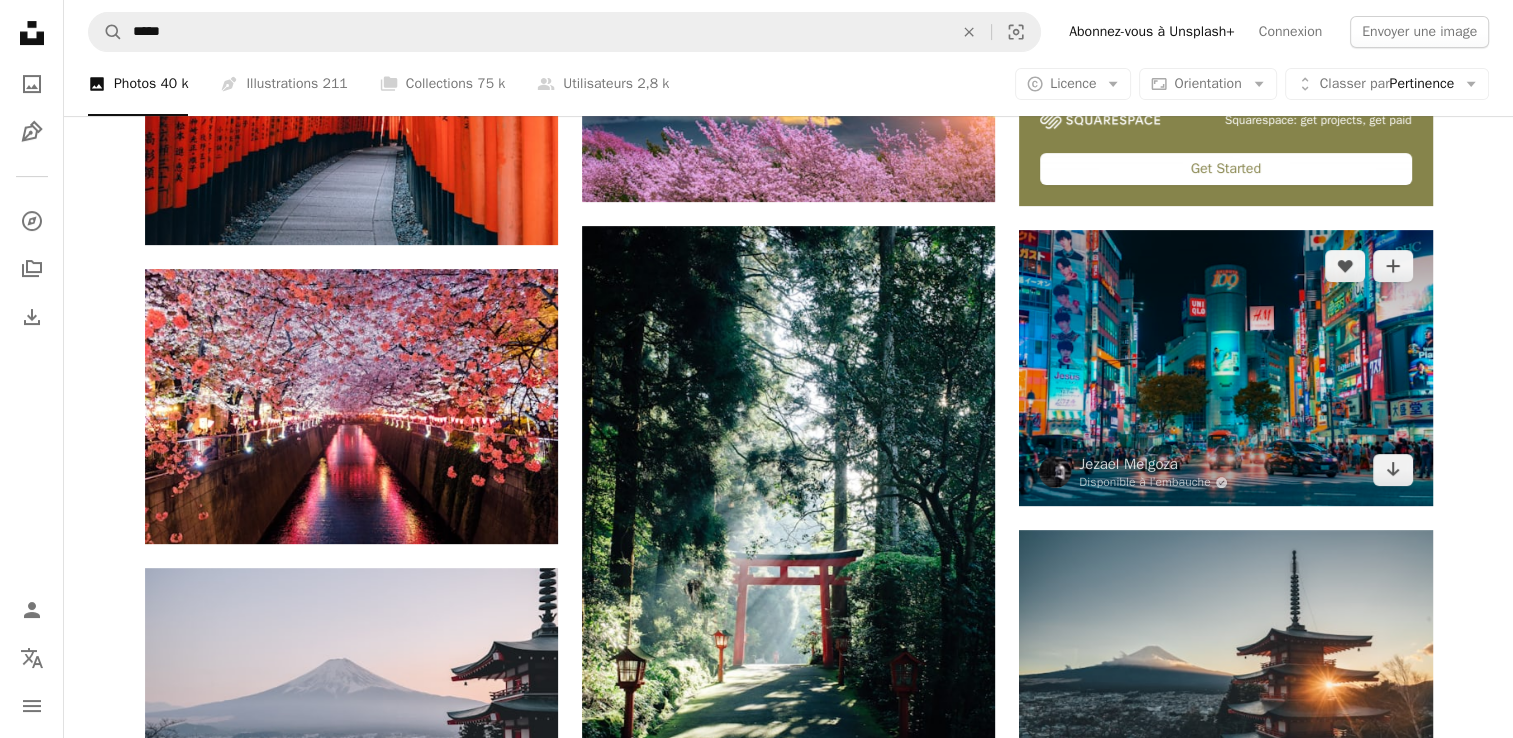 click at bounding box center [1225, 368] 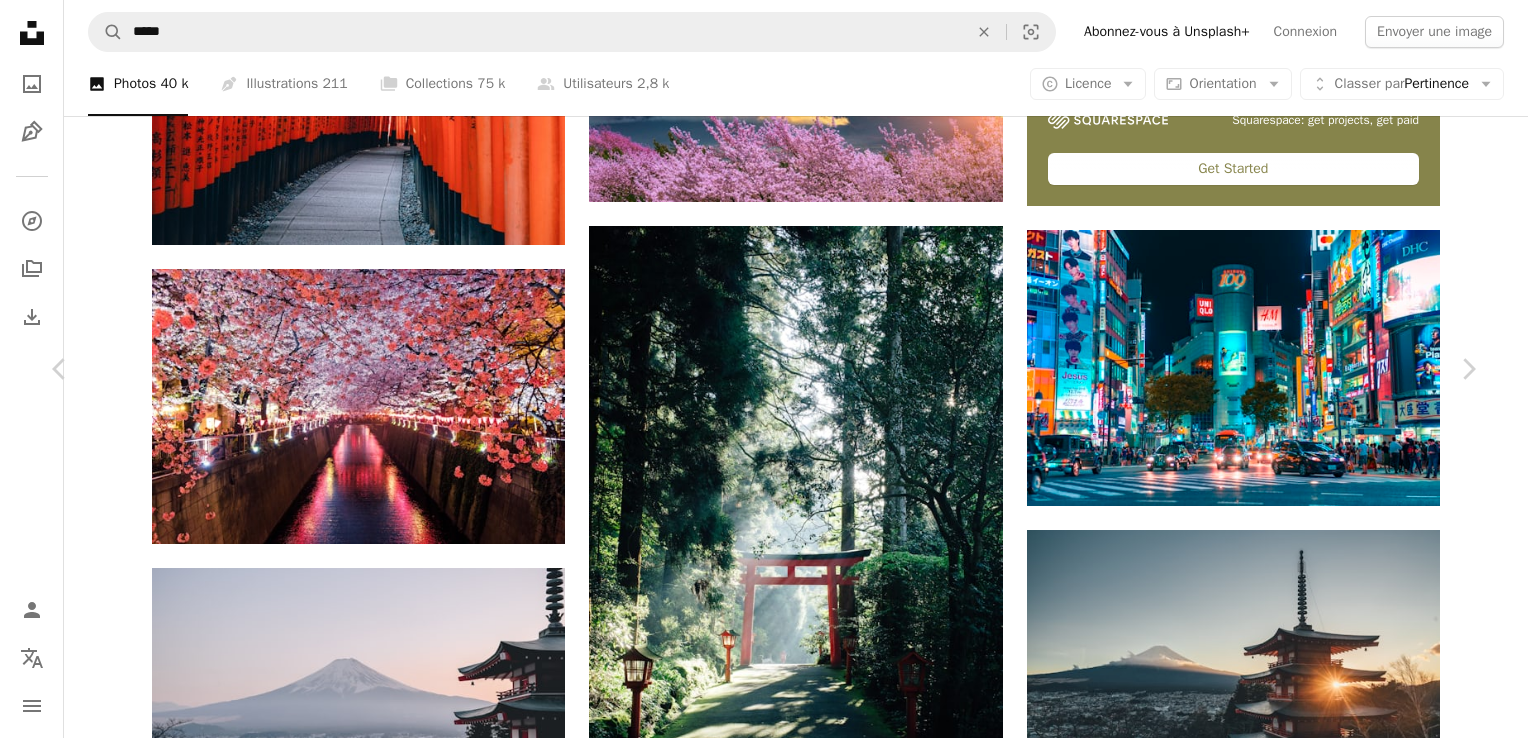scroll, scrollTop: 1099, scrollLeft: 0, axis: vertical 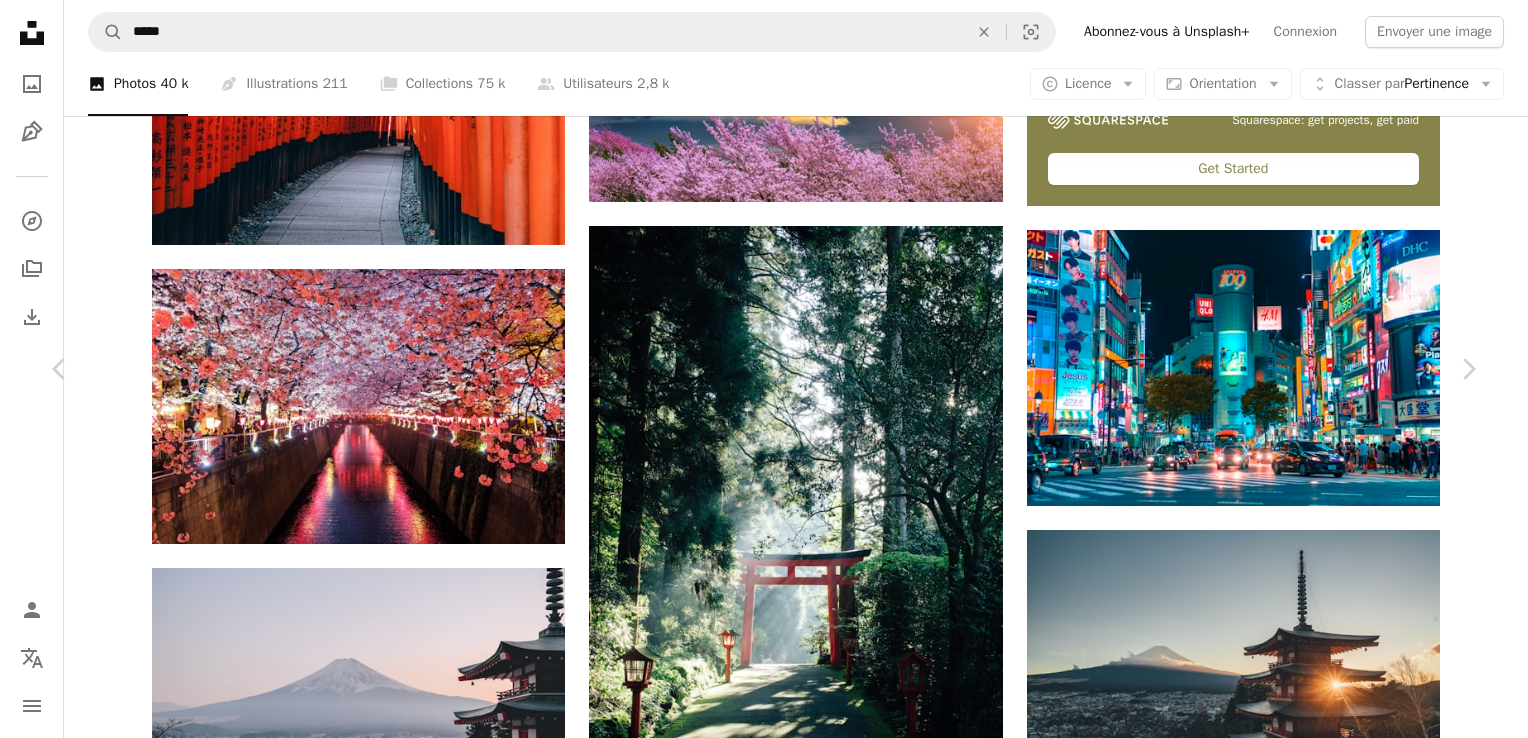 click at bounding box center [340, 9436] 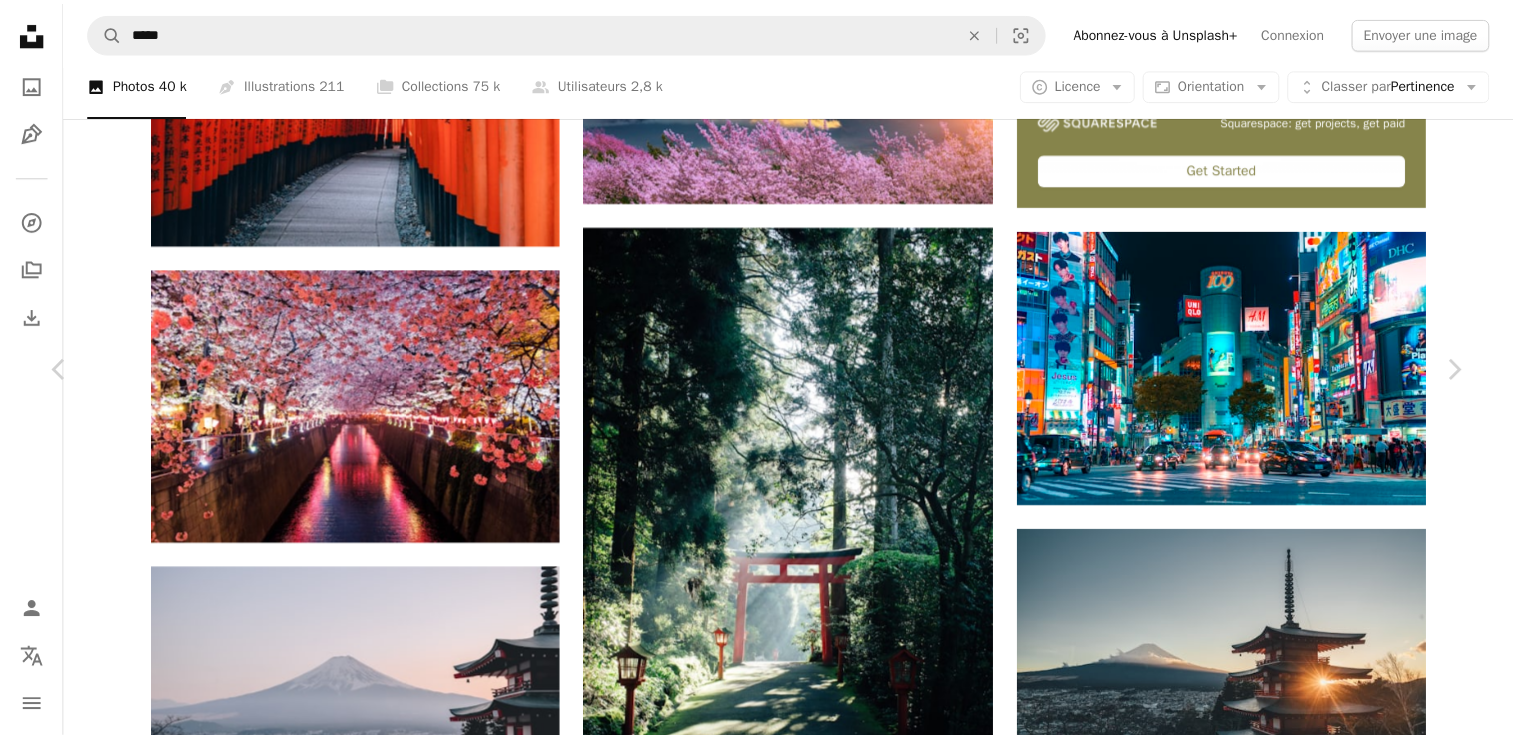 scroll, scrollTop: 0, scrollLeft: 0, axis: both 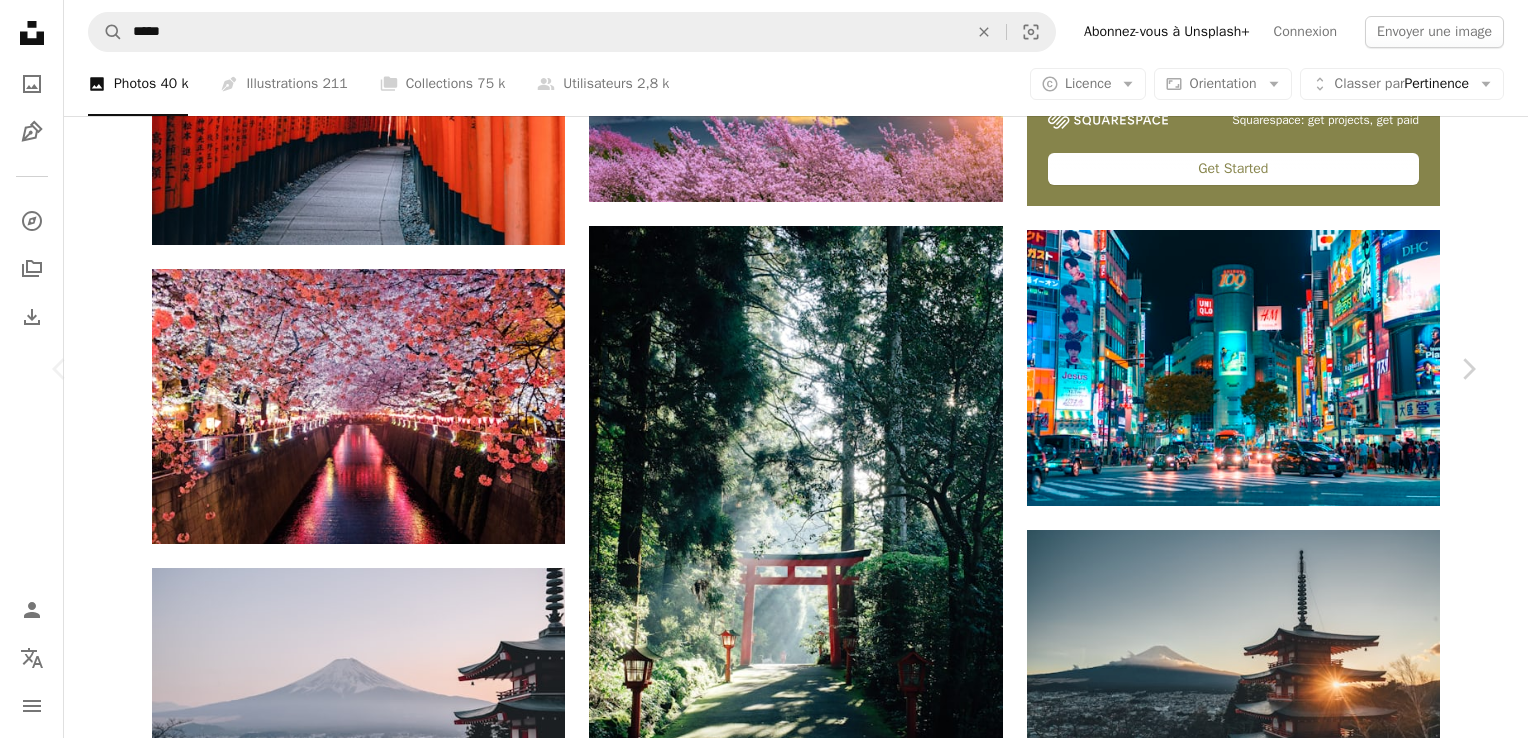 click on "Télécharger gratuitement" at bounding box center (1246, 9042) 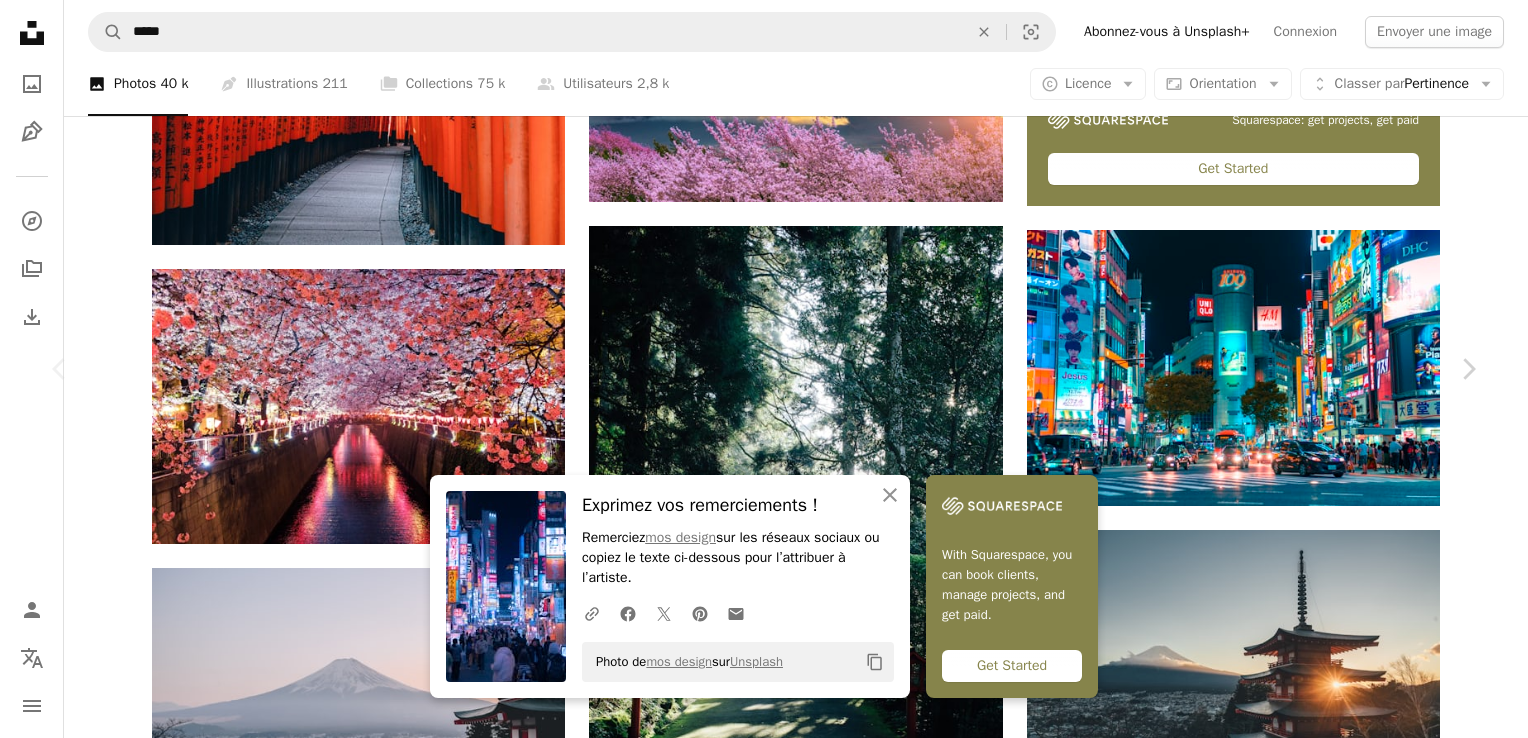 click on "An X shape" at bounding box center [20, 20] 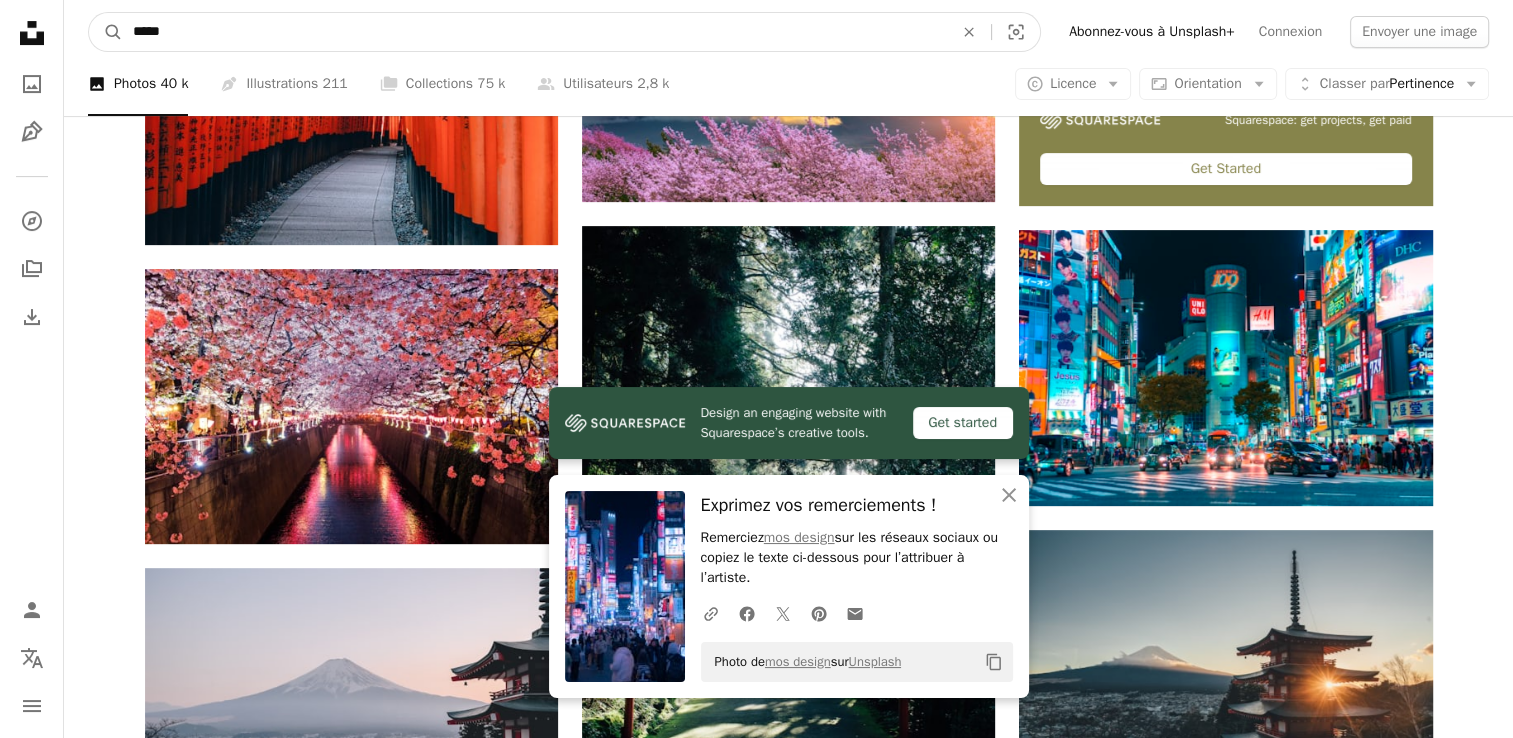 click on "*****" at bounding box center [535, 32] 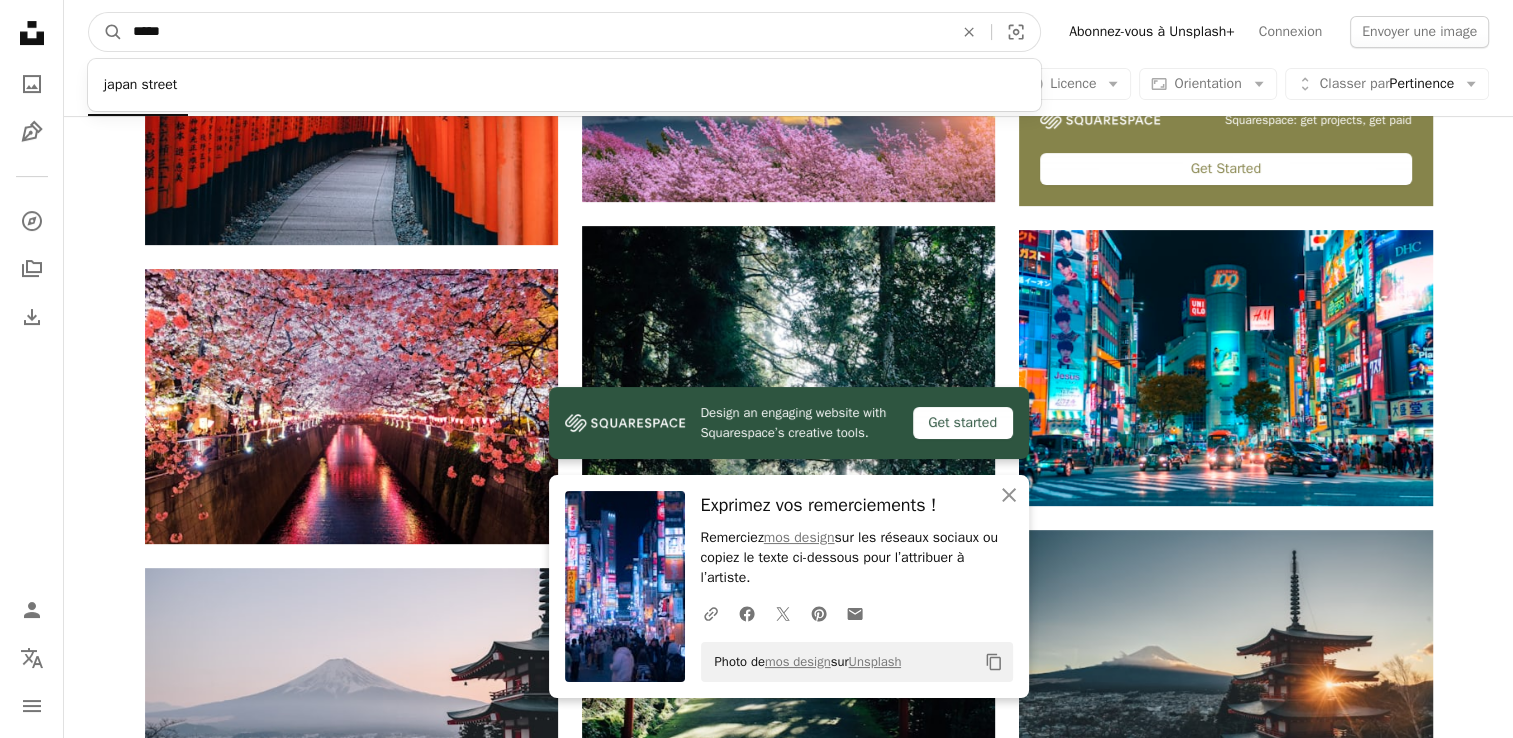 click on "*****" at bounding box center (535, 32) 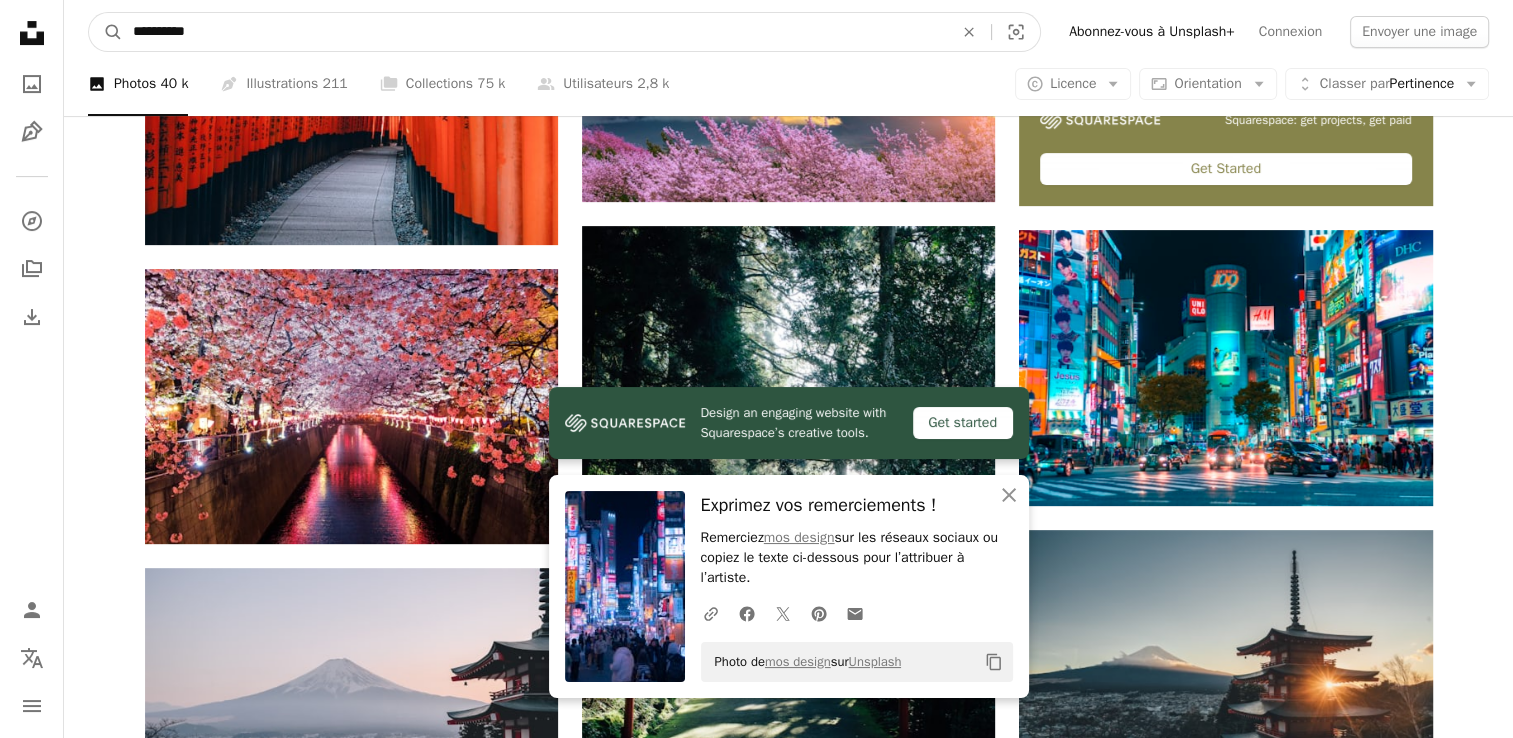 type on "**********" 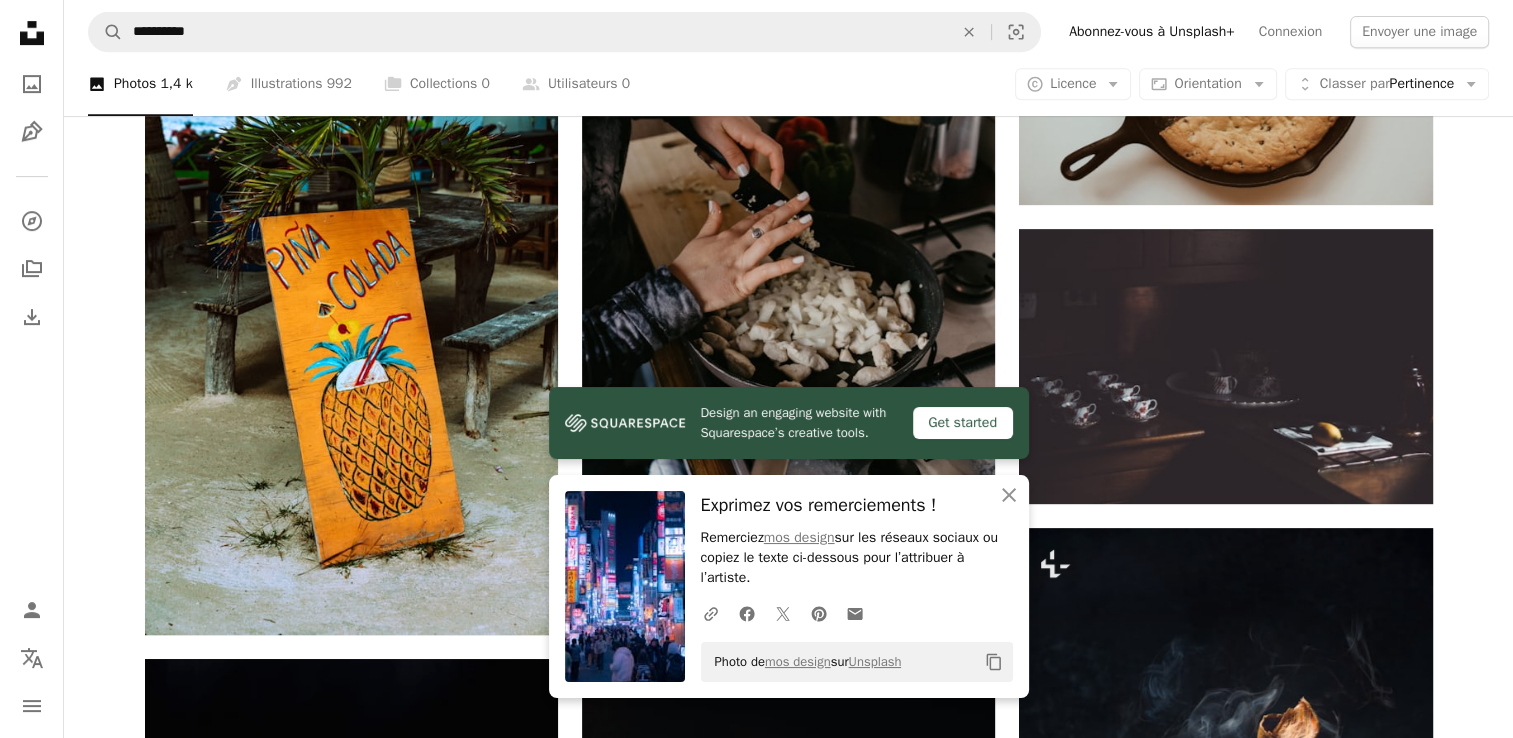 scroll, scrollTop: 972, scrollLeft: 0, axis: vertical 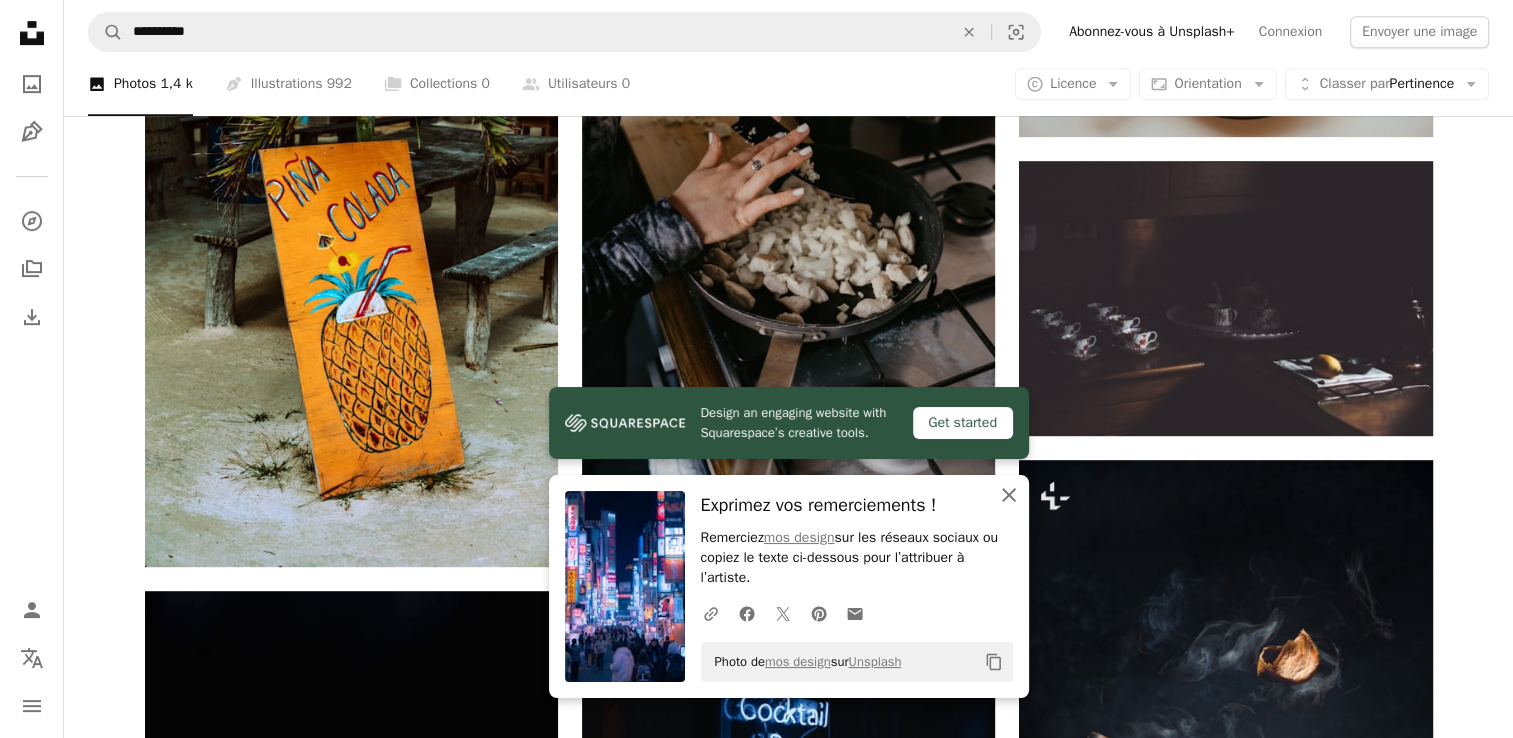 click 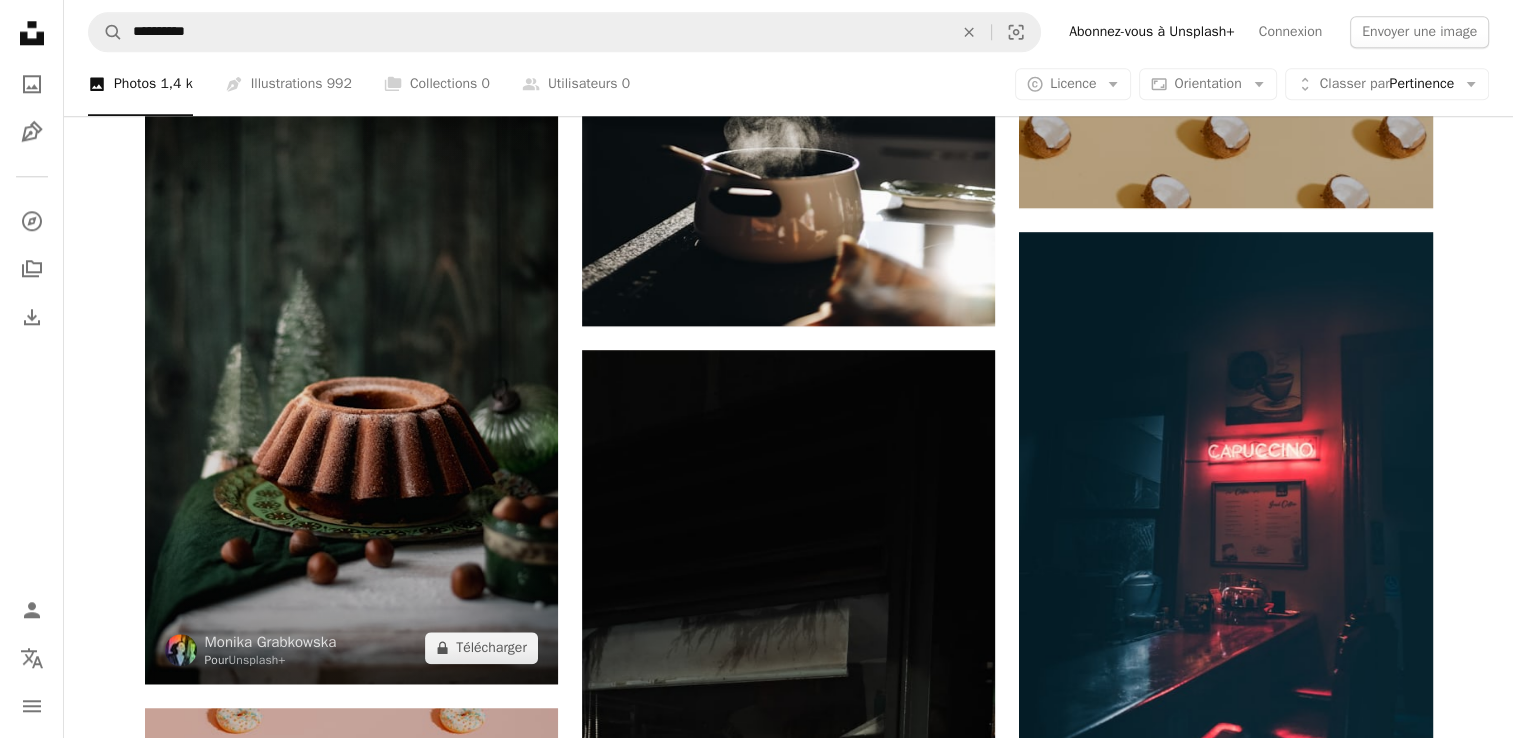 scroll, scrollTop: 2134, scrollLeft: 0, axis: vertical 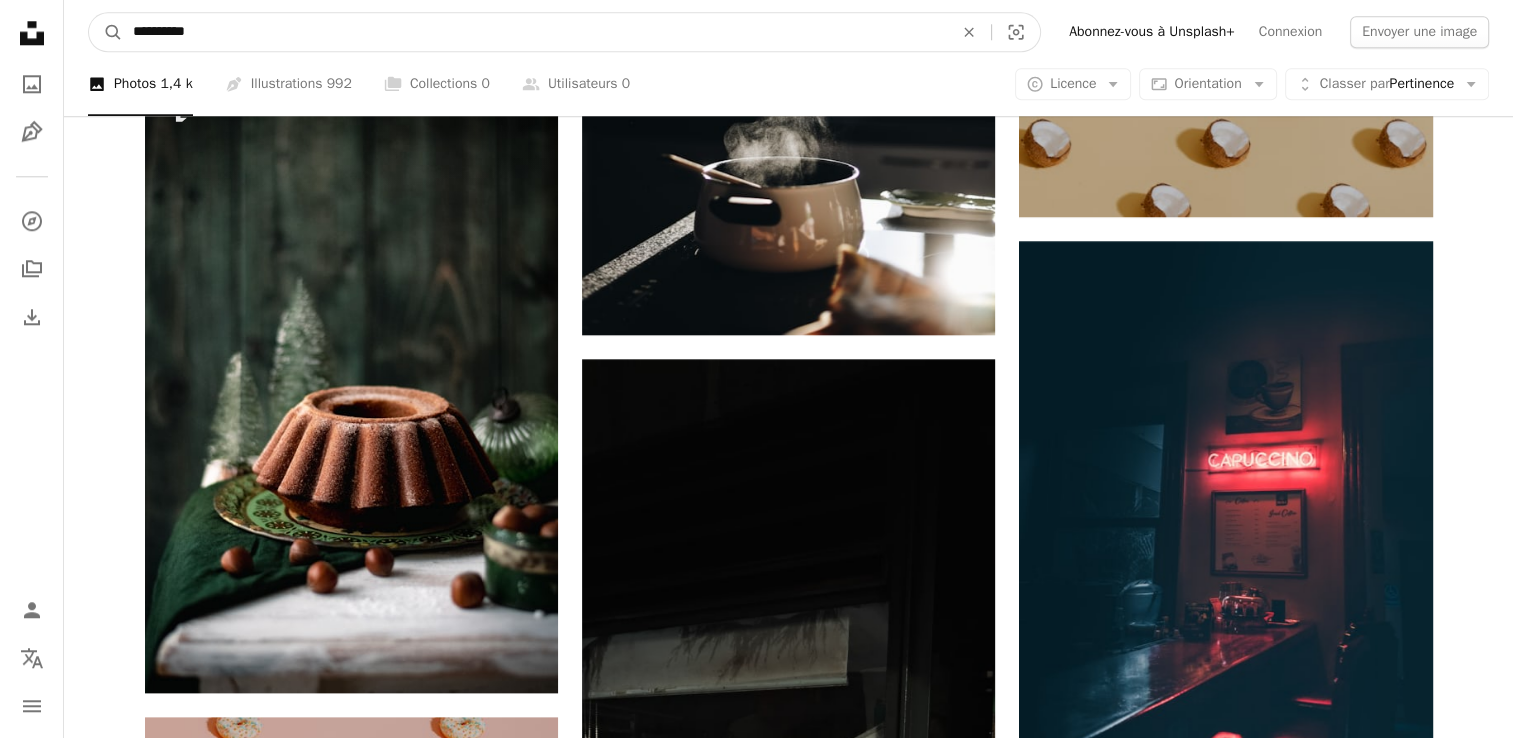 click on "**********" at bounding box center [535, 32] 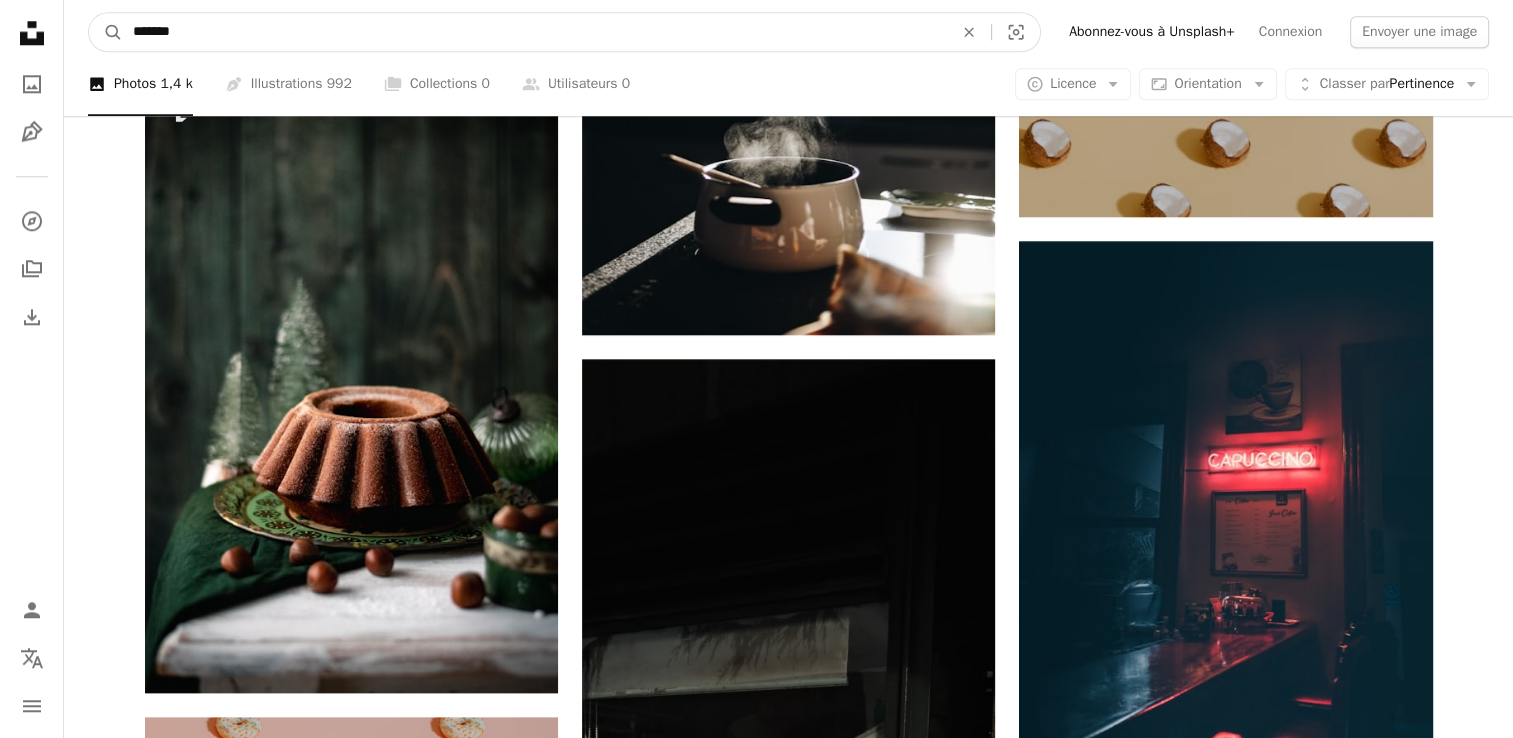 type on "*******" 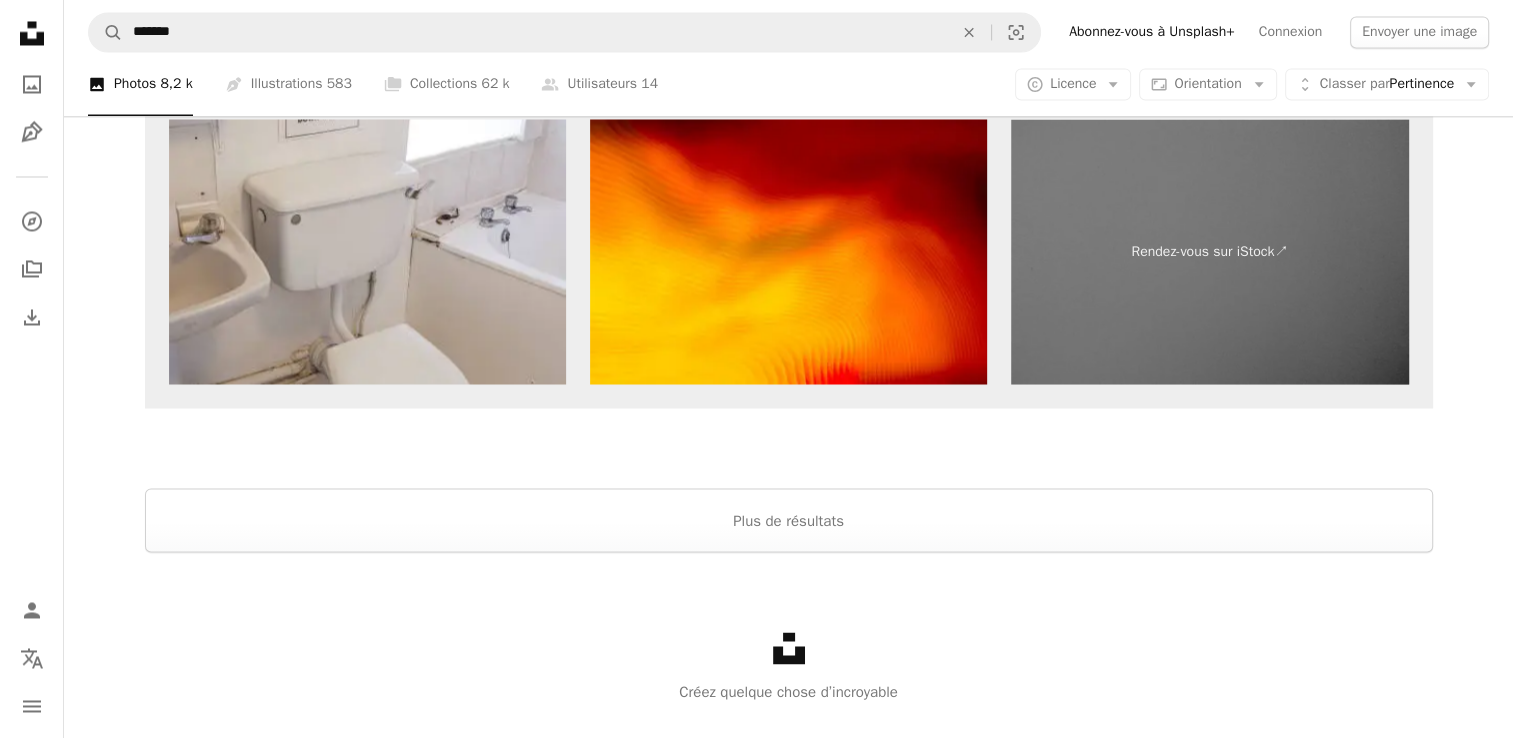 scroll, scrollTop: 3701, scrollLeft: 0, axis: vertical 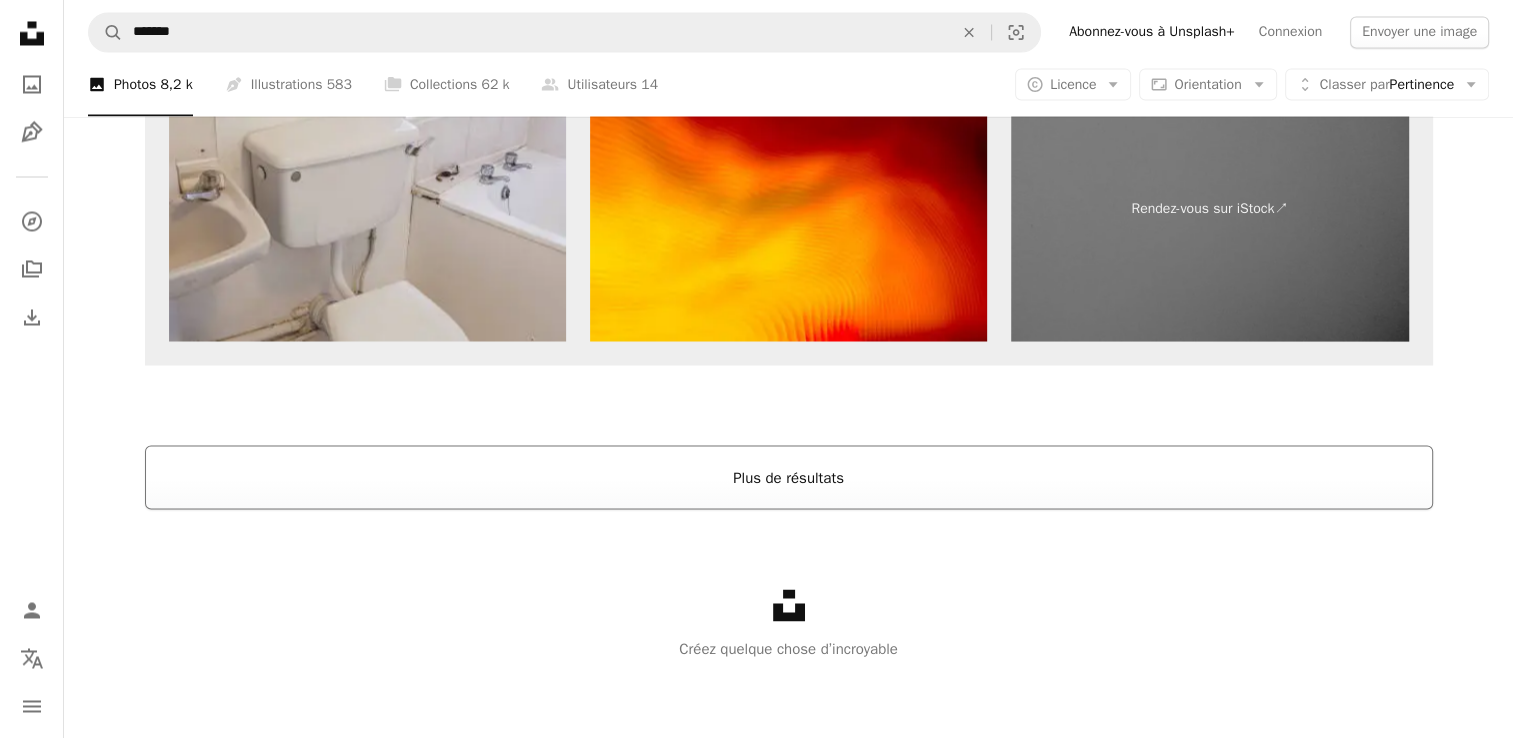 click on "Plus de résultats" at bounding box center [789, 477] 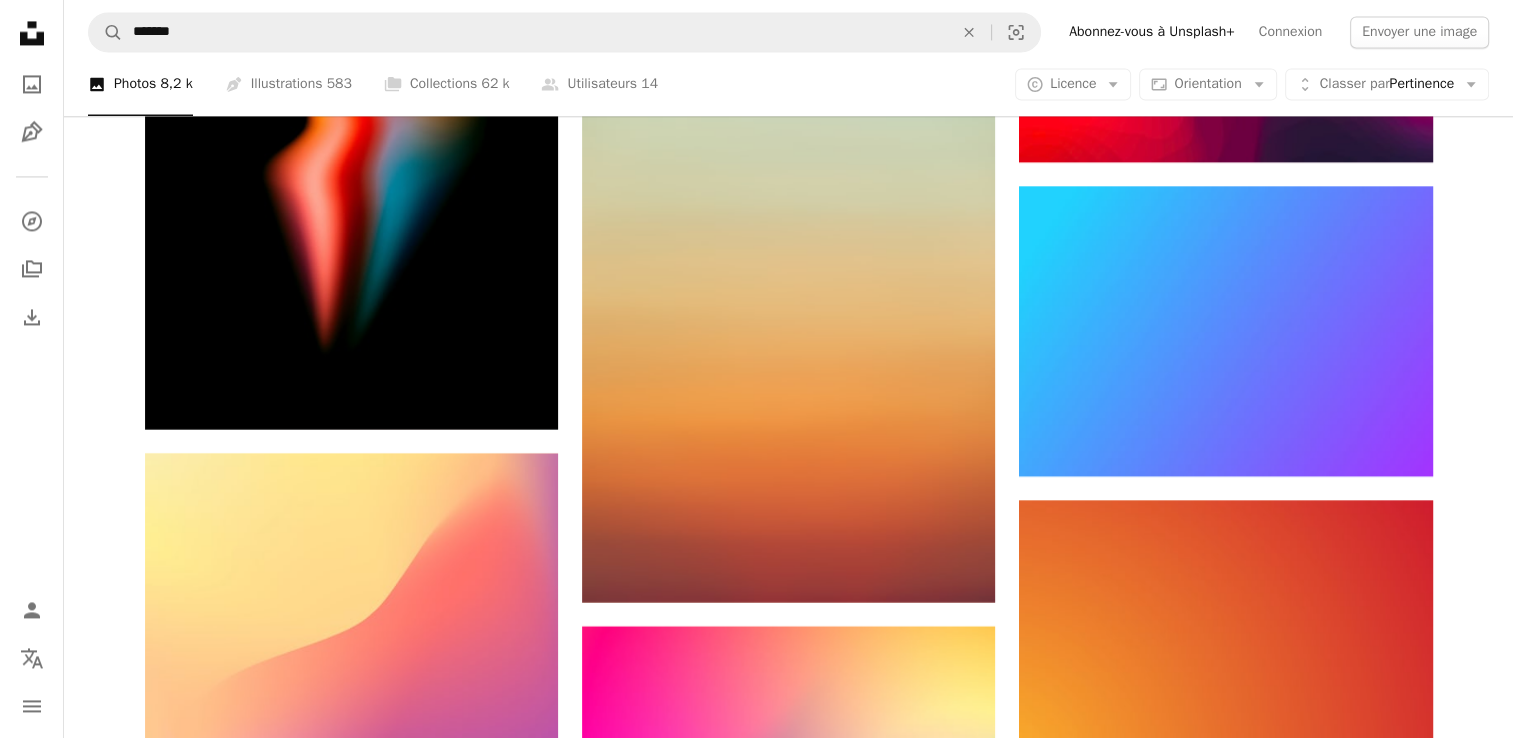 scroll, scrollTop: 11190, scrollLeft: 0, axis: vertical 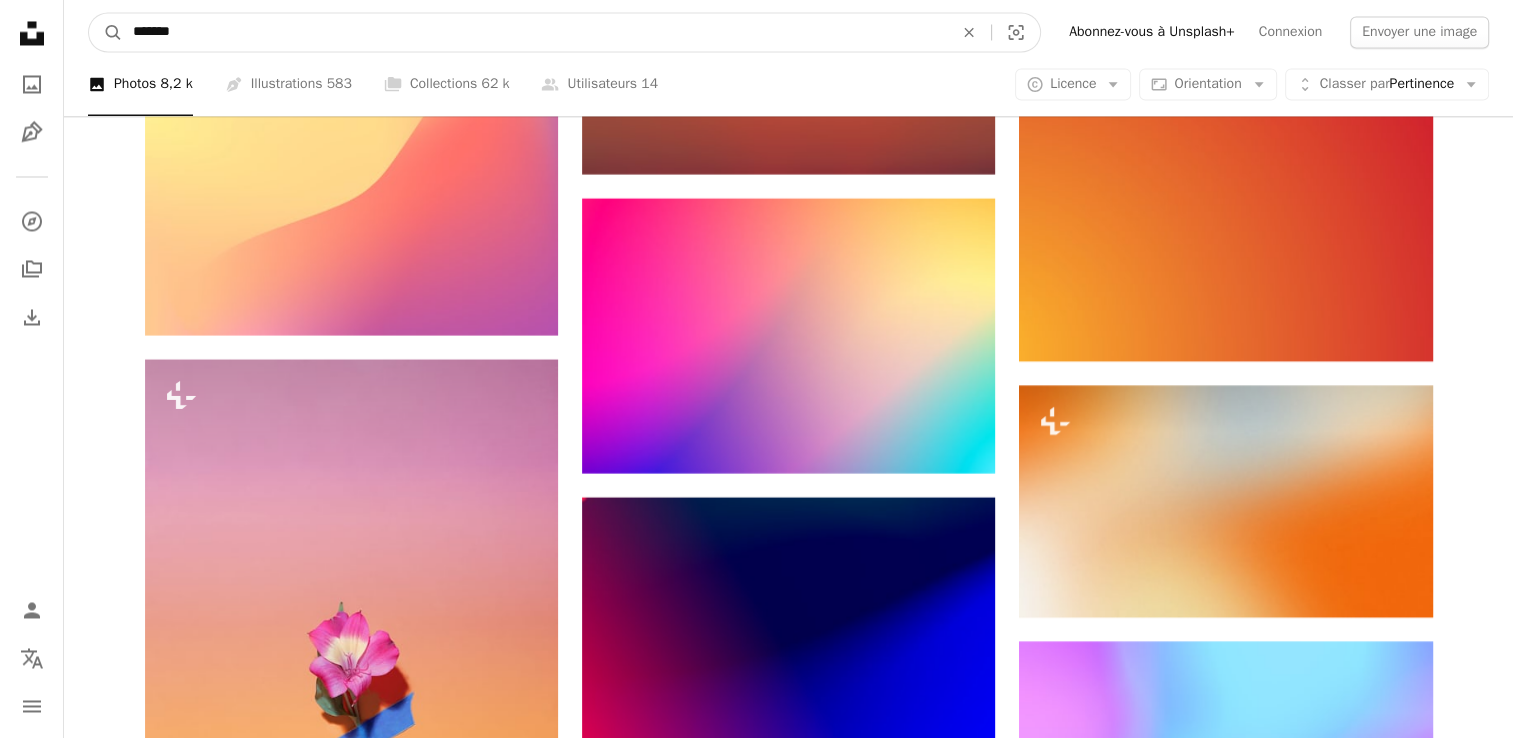 click on "*******" at bounding box center (535, 32) 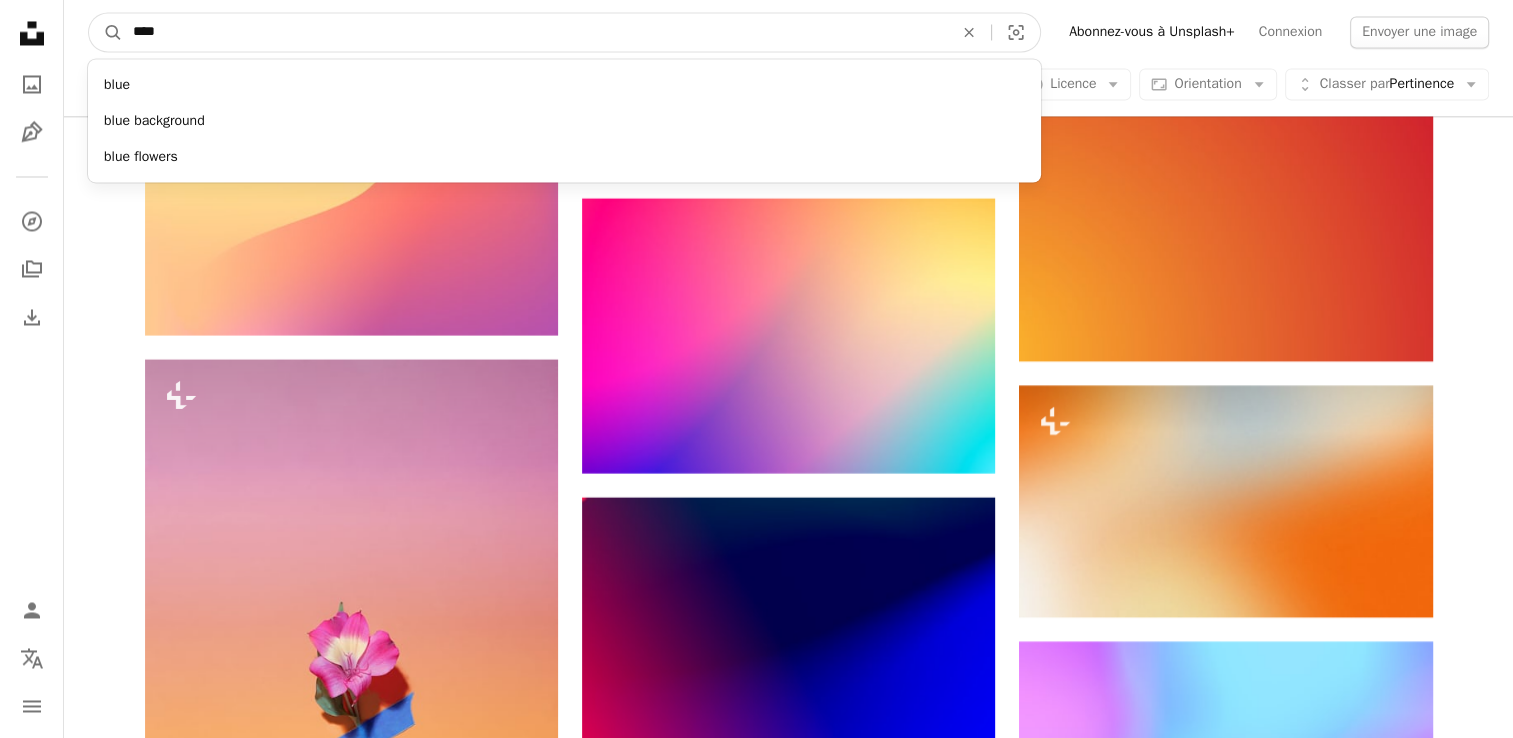 type on "****" 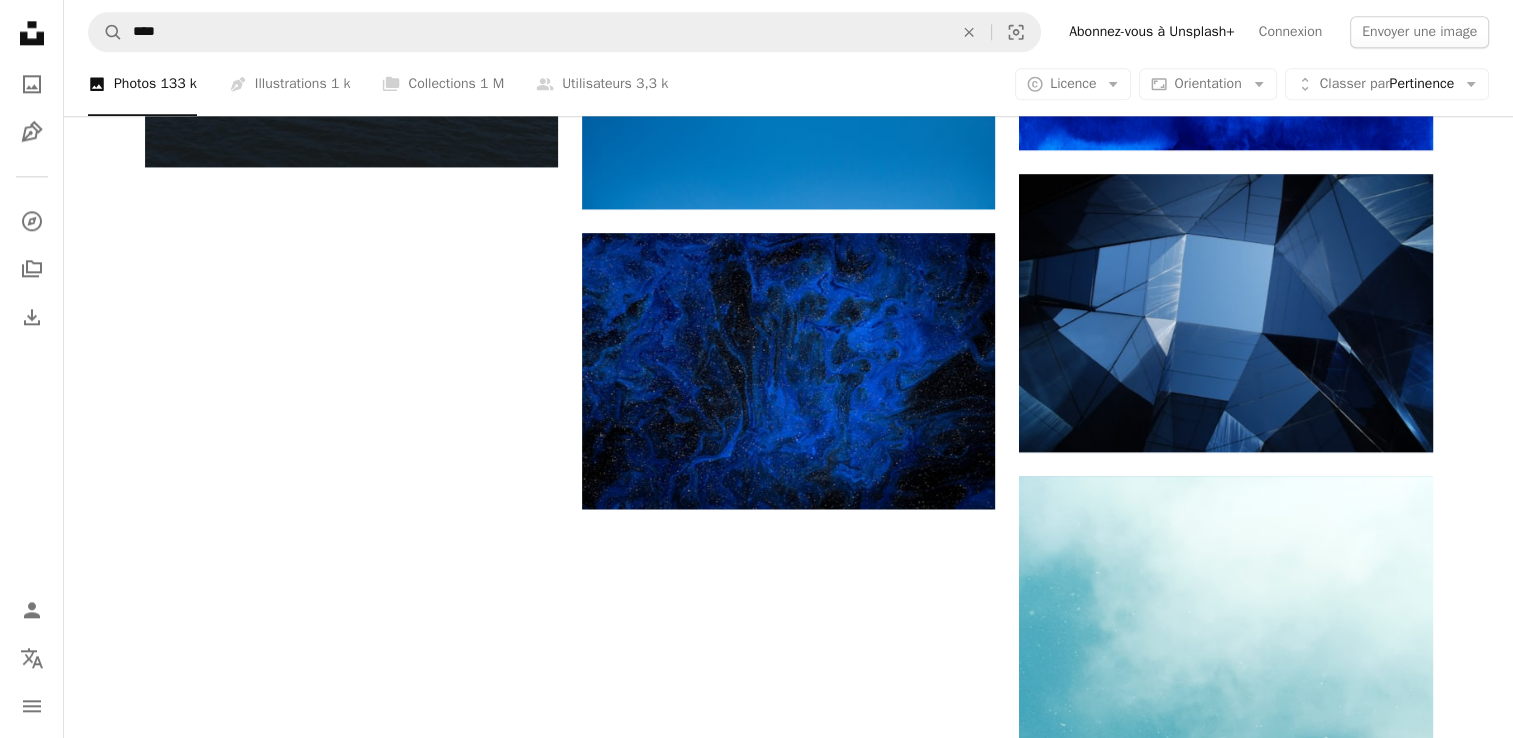 scroll, scrollTop: 2480, scrollLeft: 0, axis: vertical 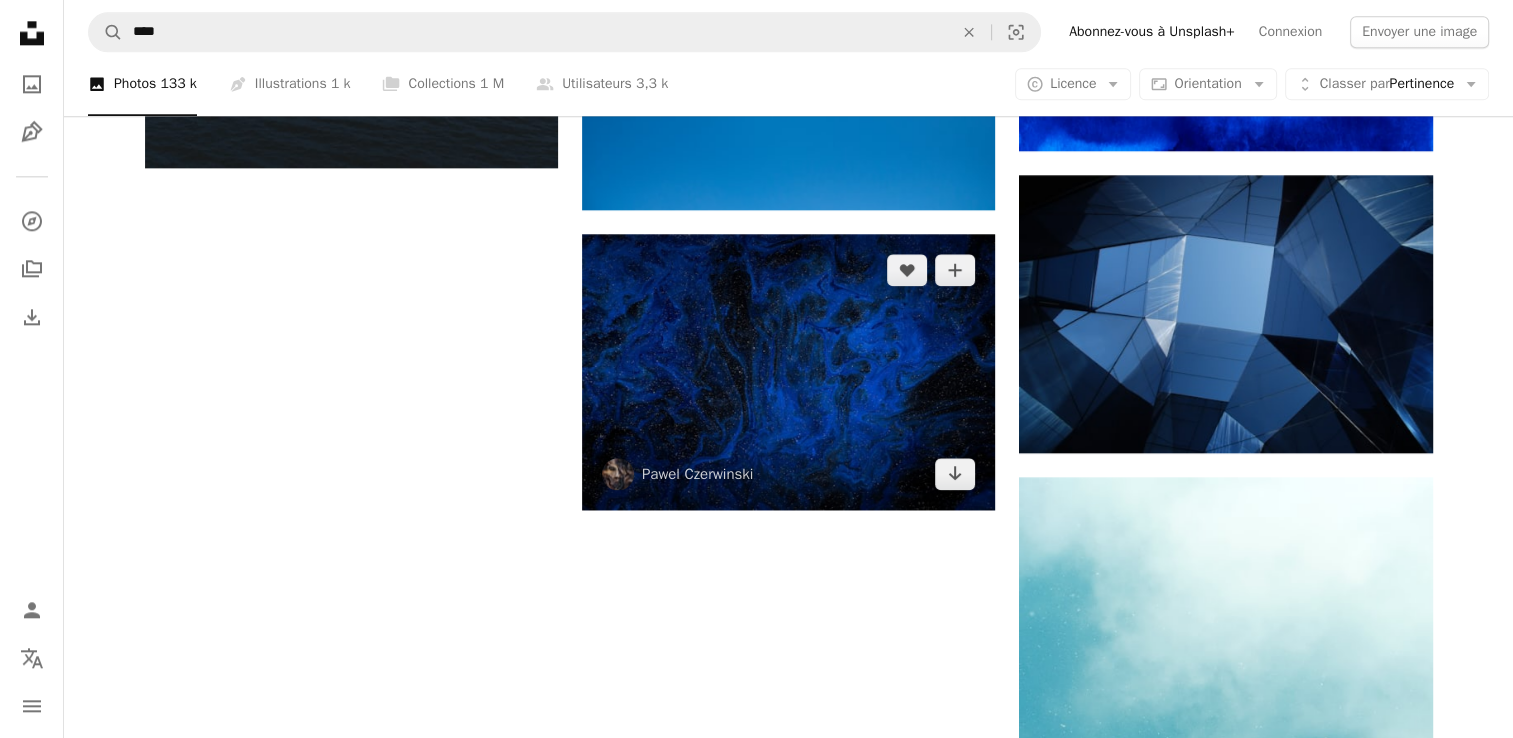 click at bounding box center [788, 371] 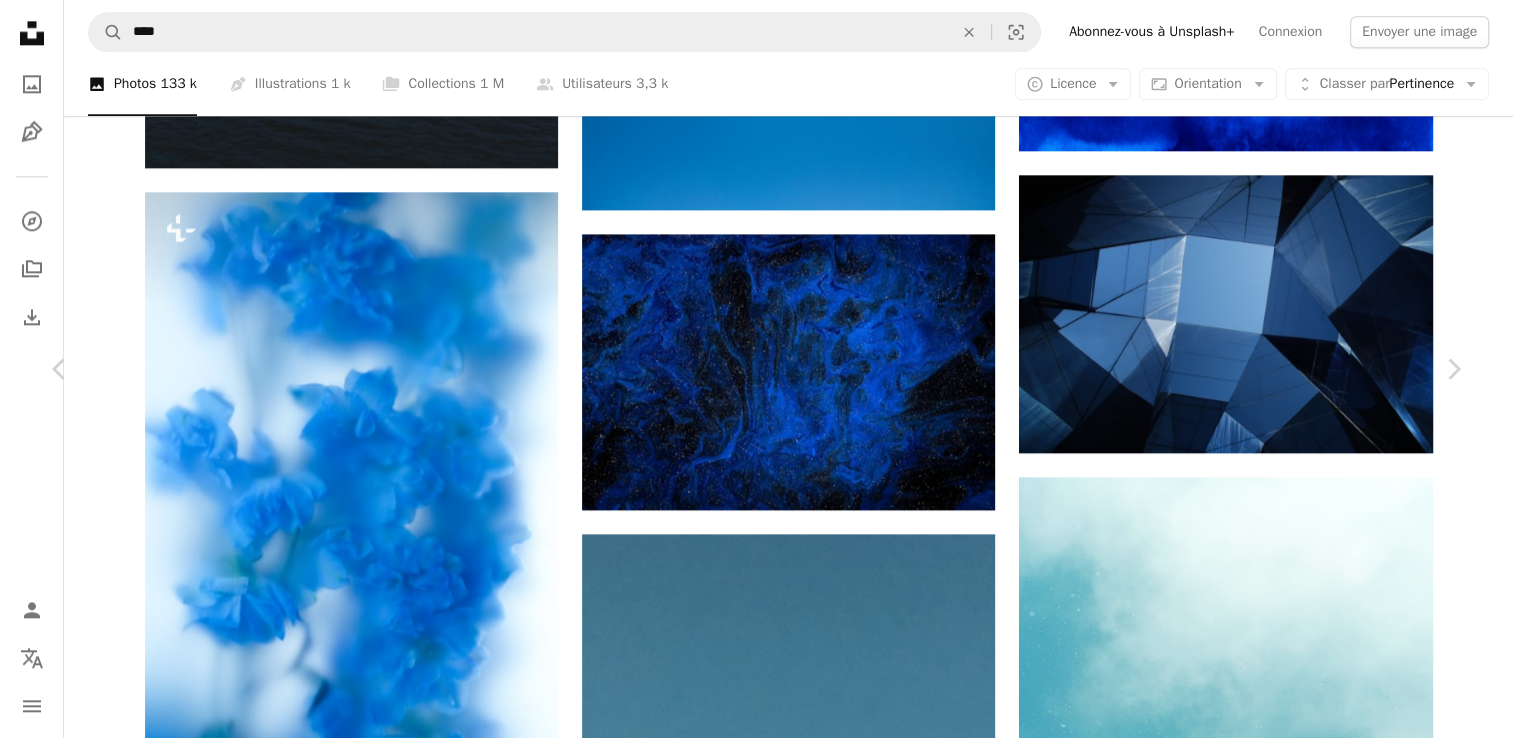 click on "Télécharger gratuitement" at bounding box center [1231, 5253] 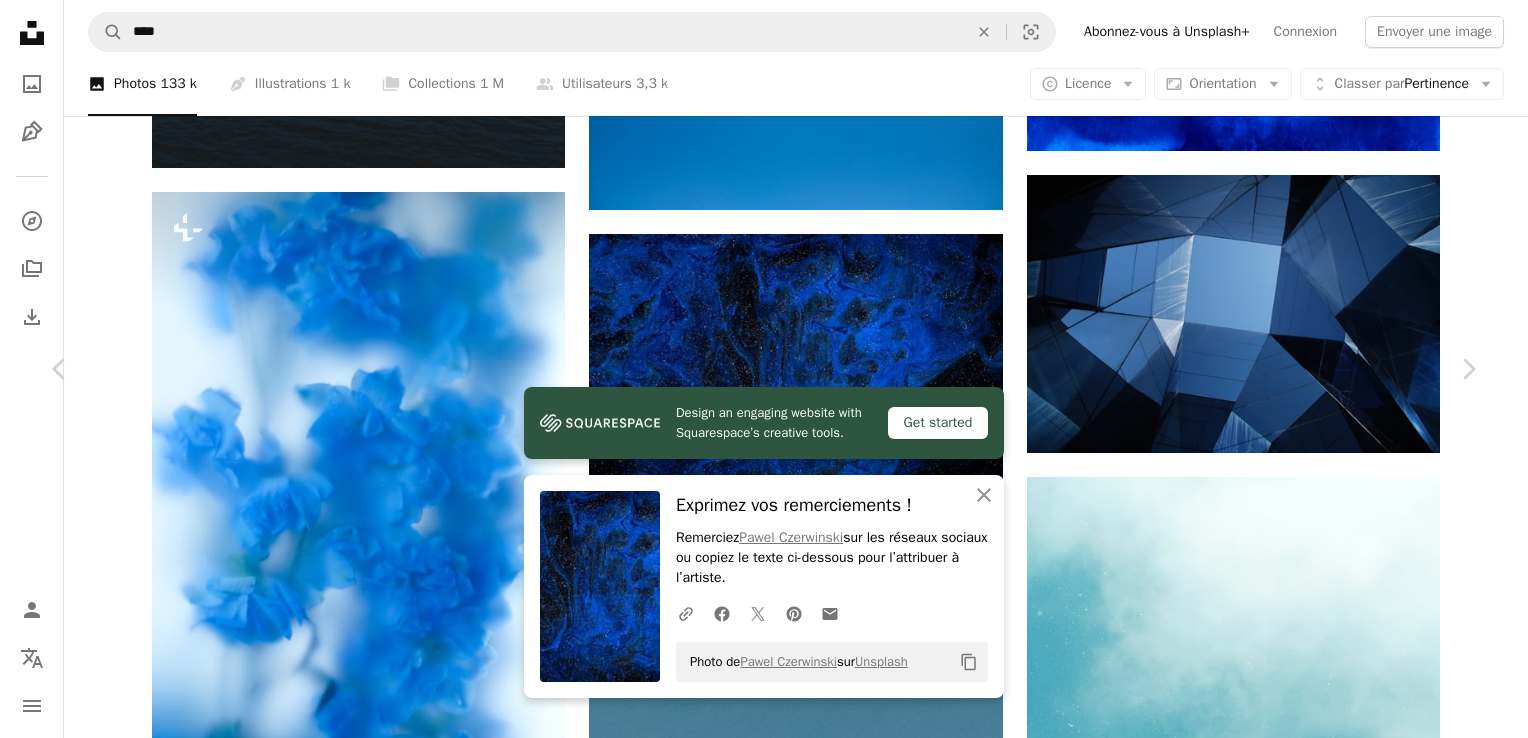 click on "Télécharger gratuitement" at bounding box center [1246, 5253] 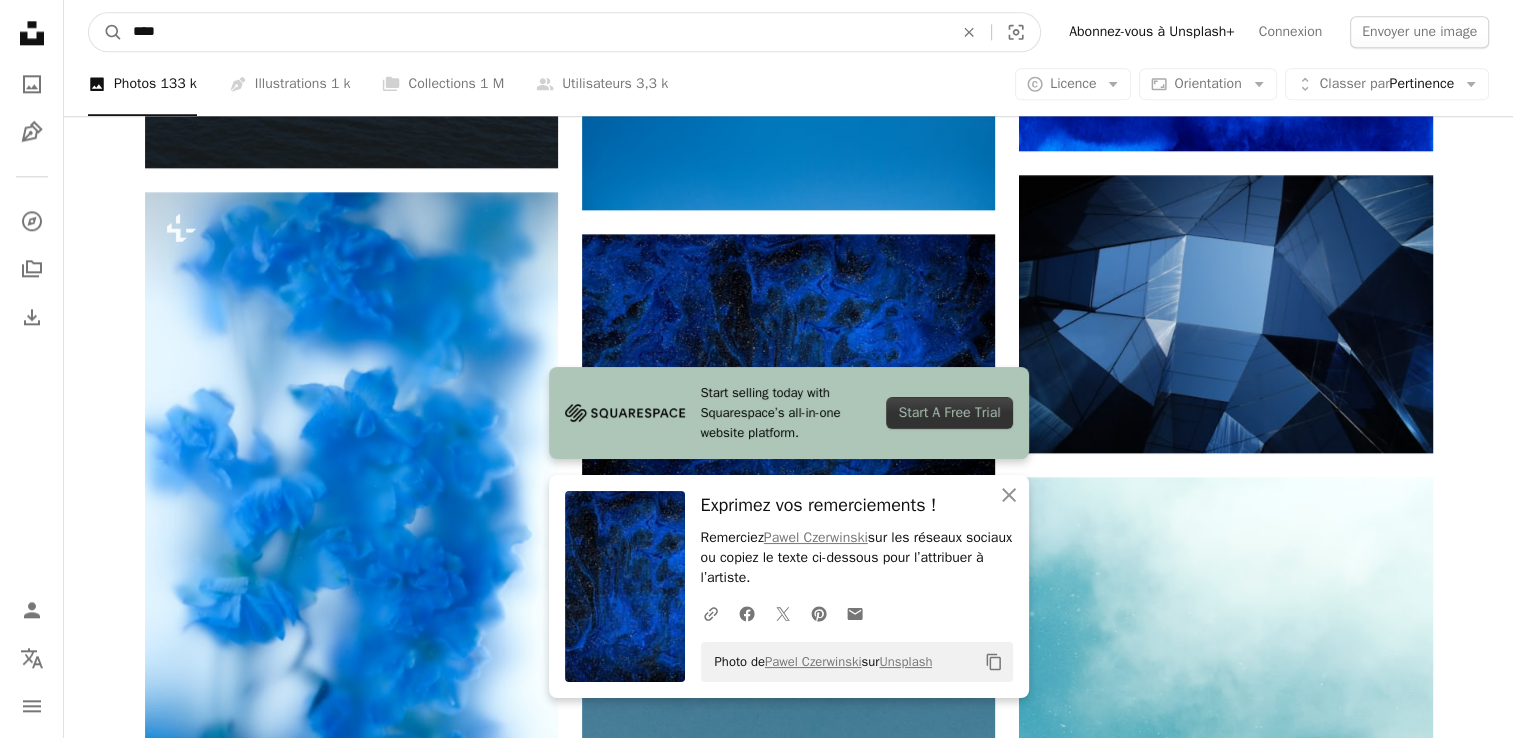 click on "****" at bounding box center (535, 32) 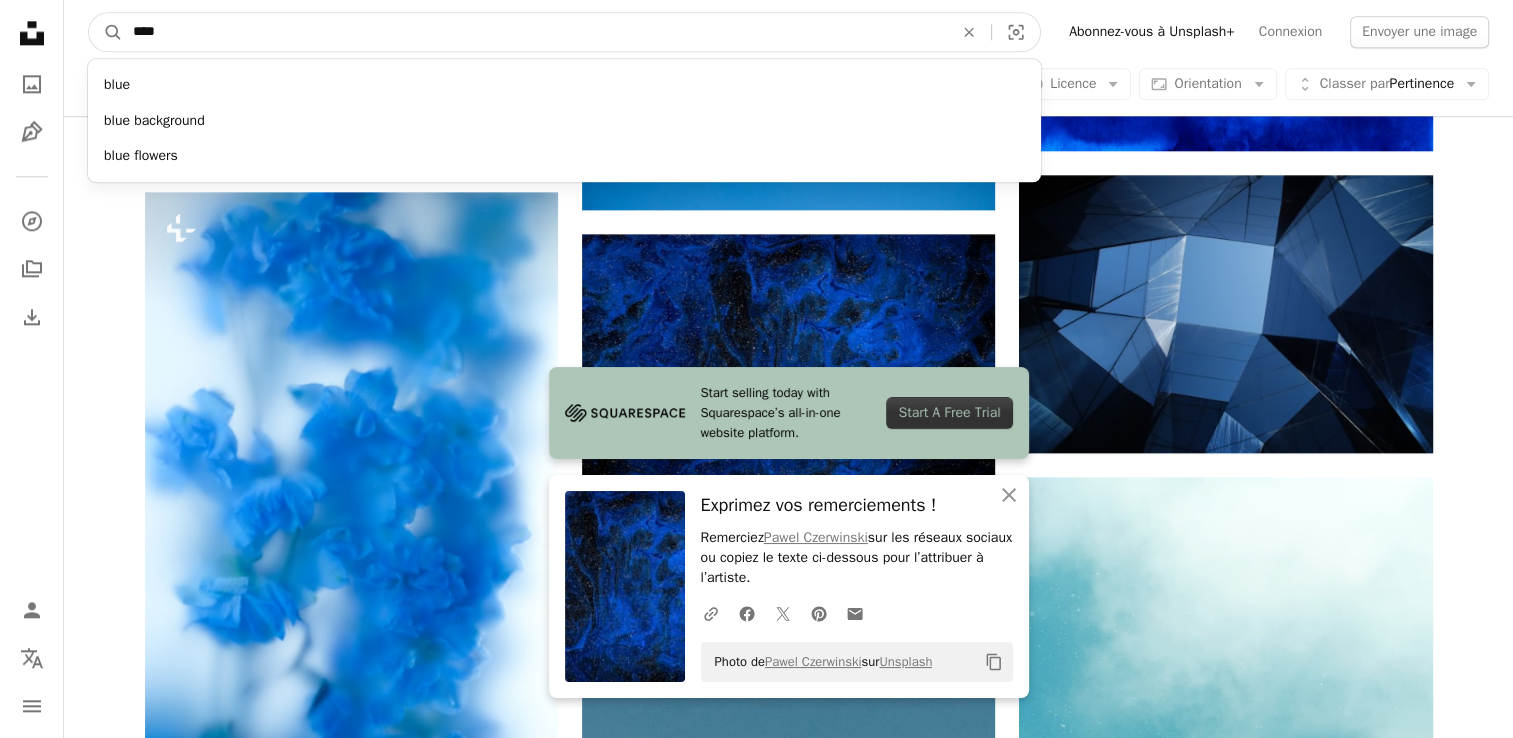 click on "****" at bounding box center (535, 32) 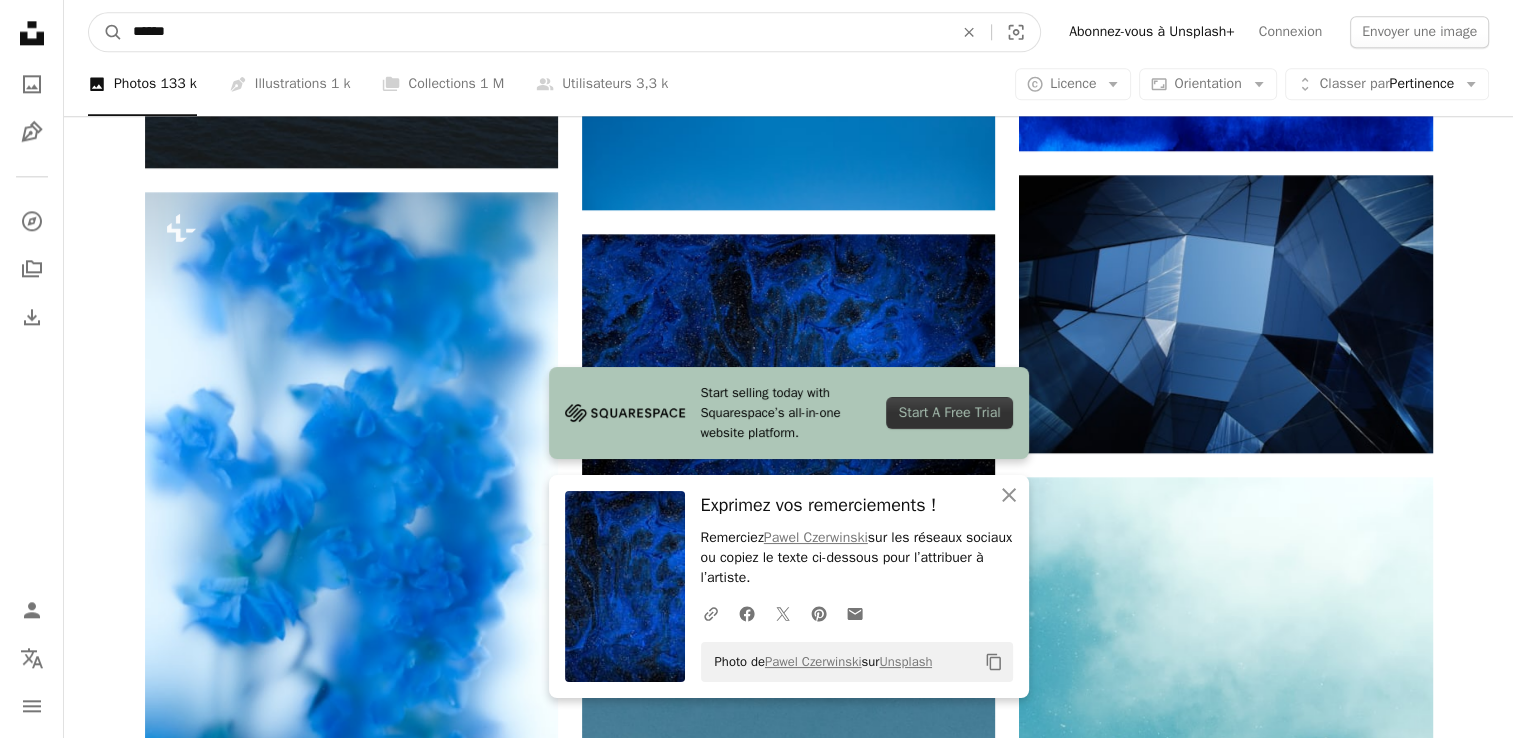 type on "******" 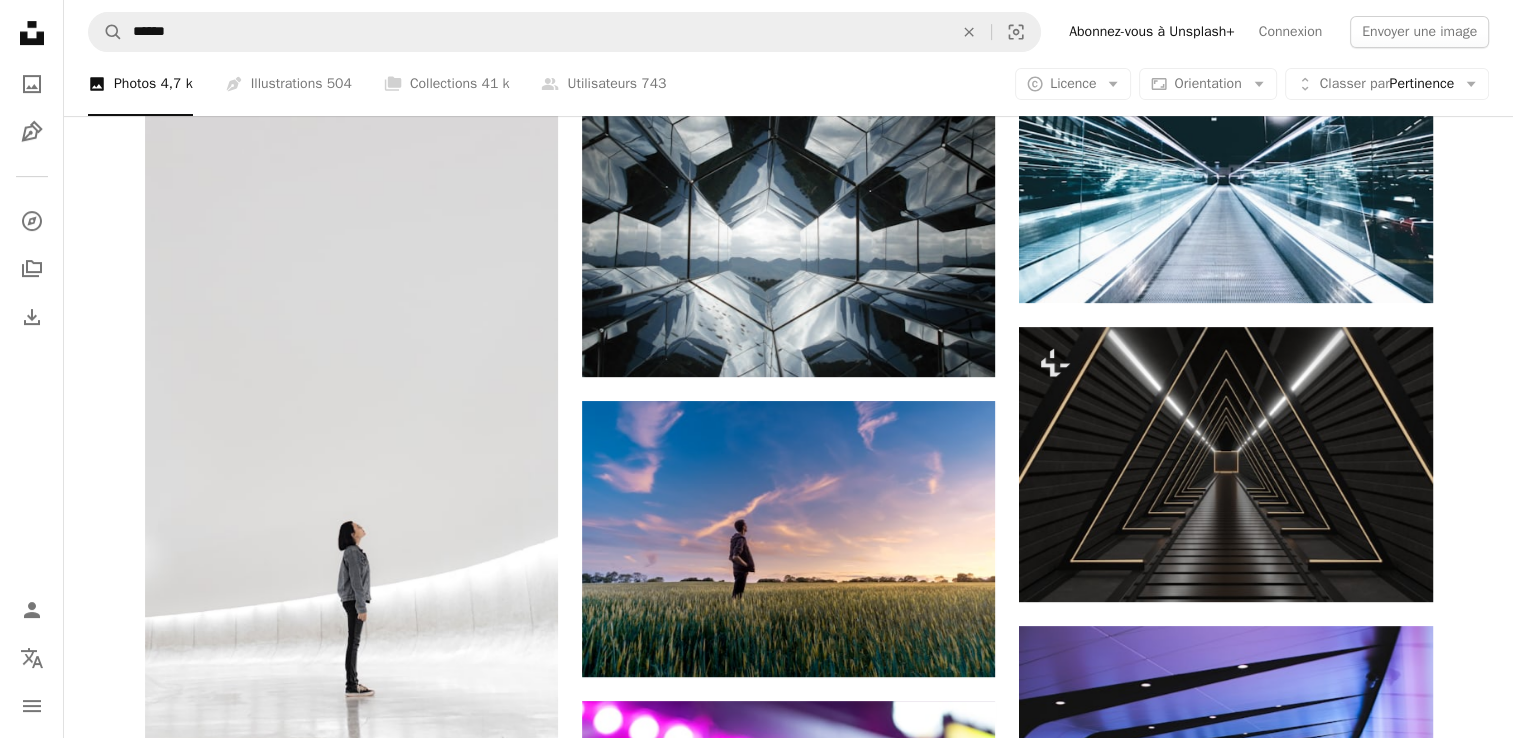 scroll, scrollTop: 828, scrollLeft: 0, axis: vertical 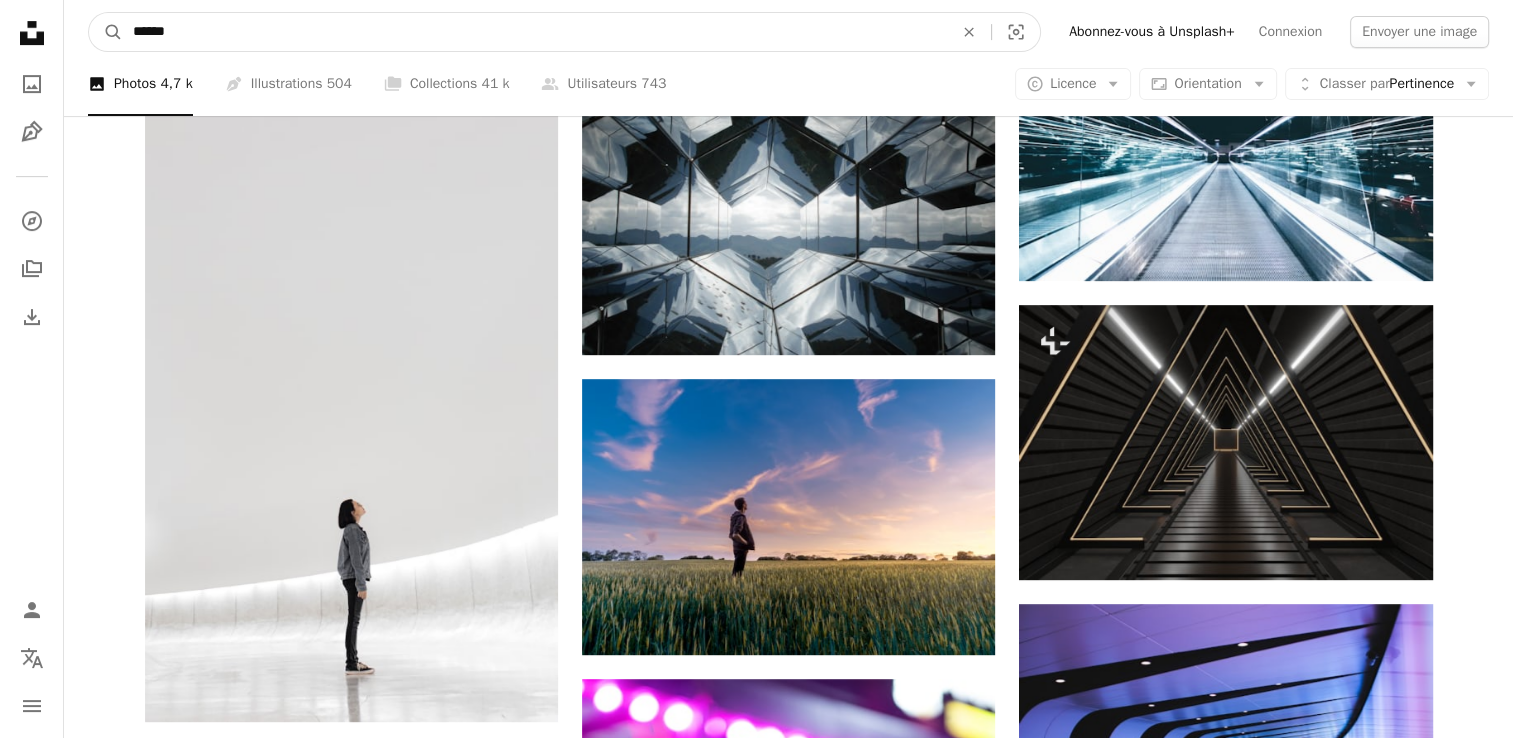 click on "******" at bounding box center (535, 32) 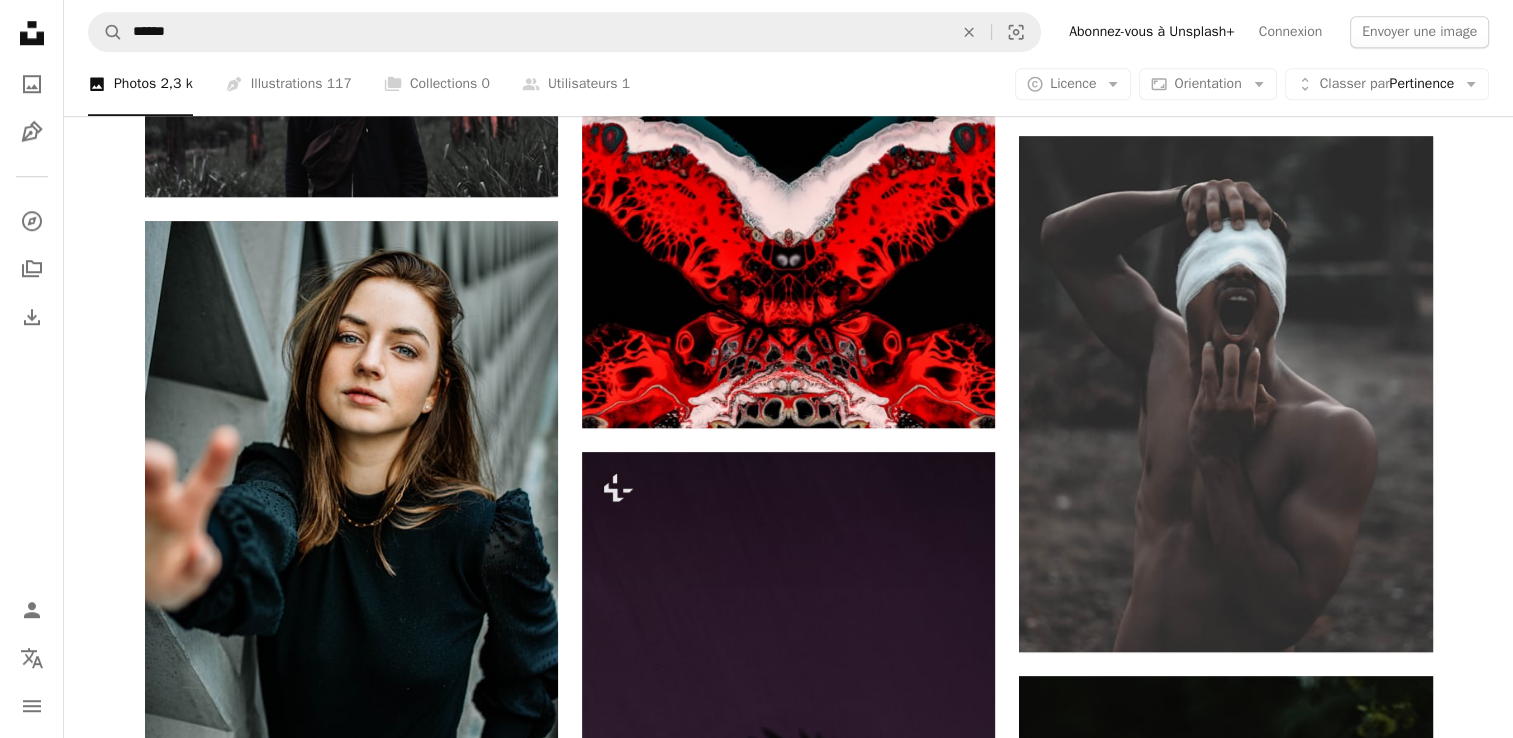 scroll, scrollTop: 2188, scrollLeft: 0, axis: vertical 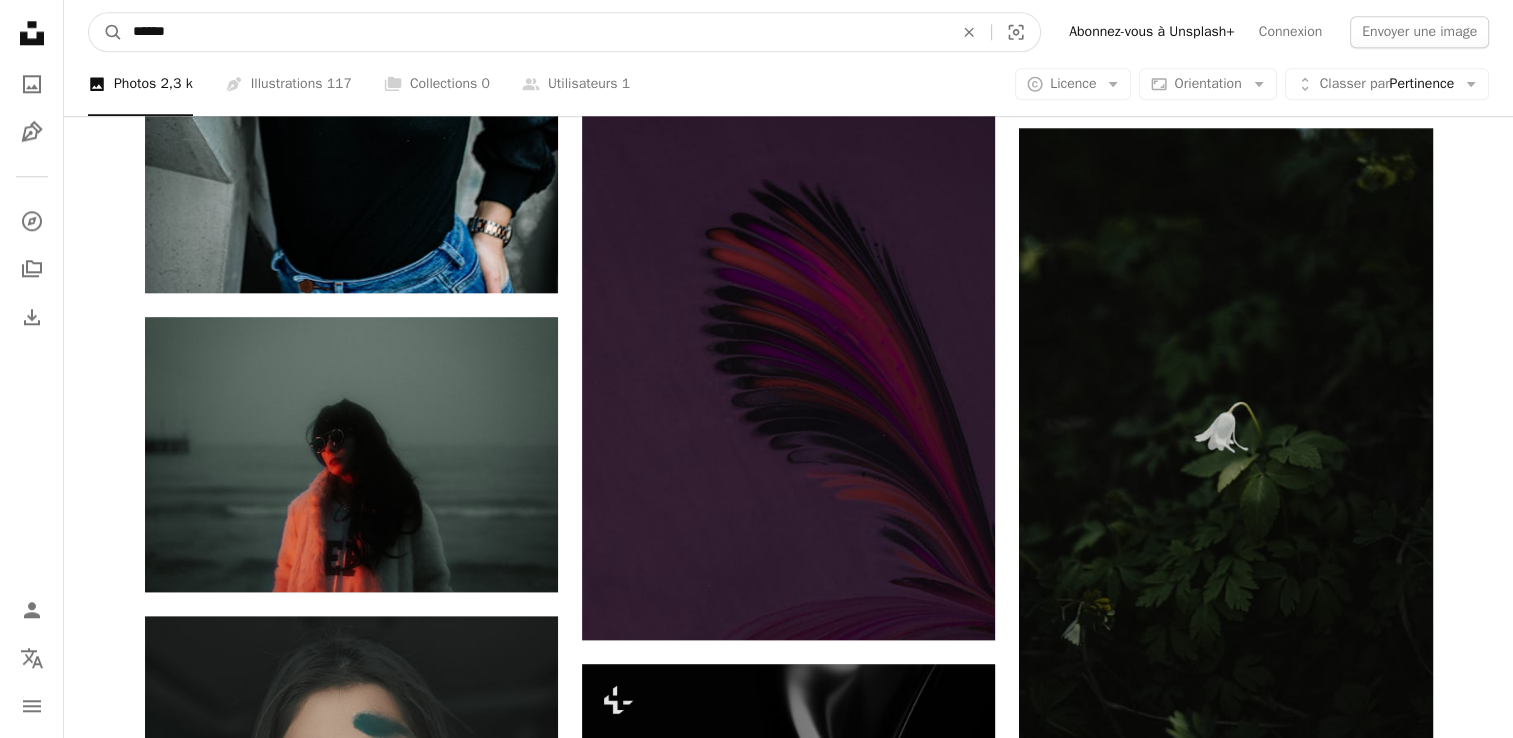 click on "******" at bounding box center [535, 32] 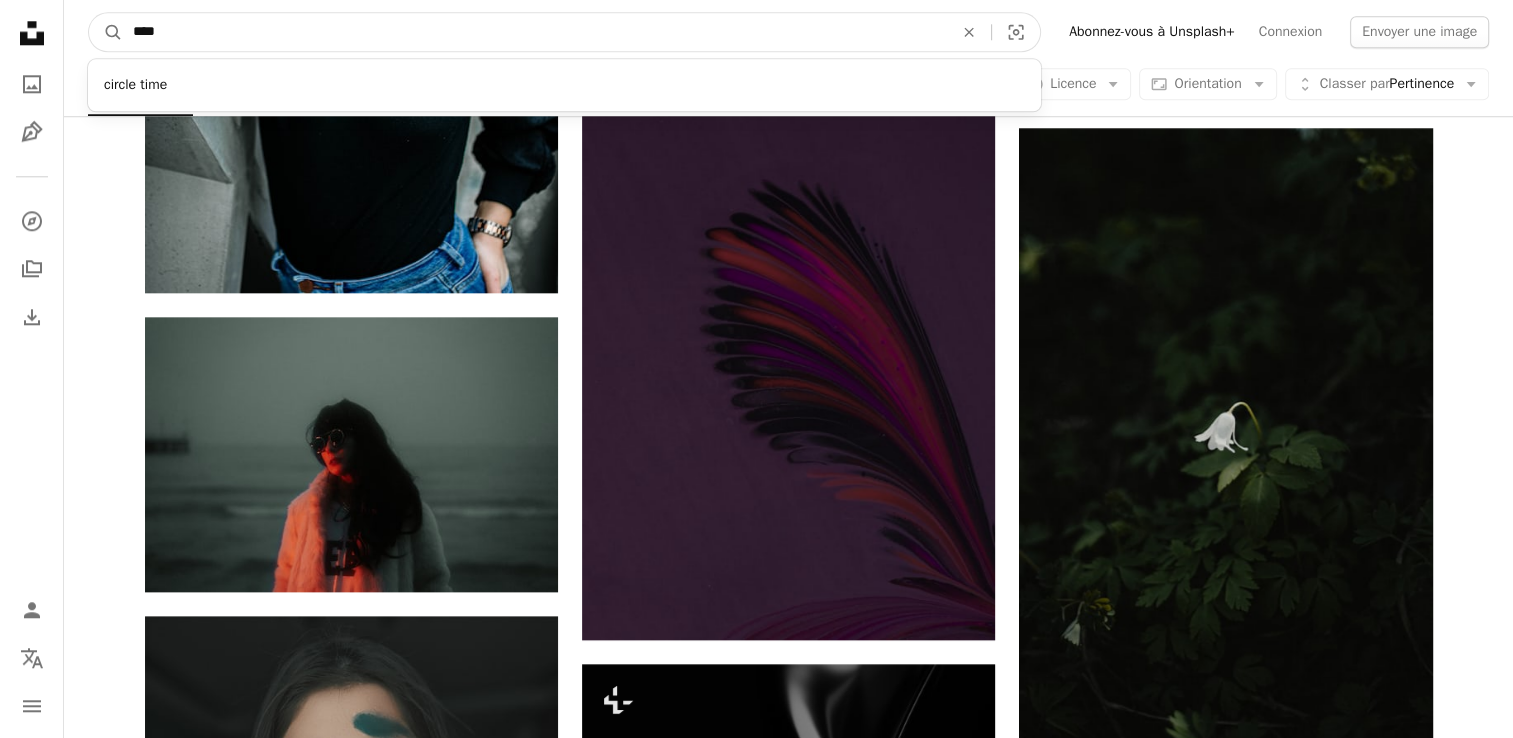 type on "****" 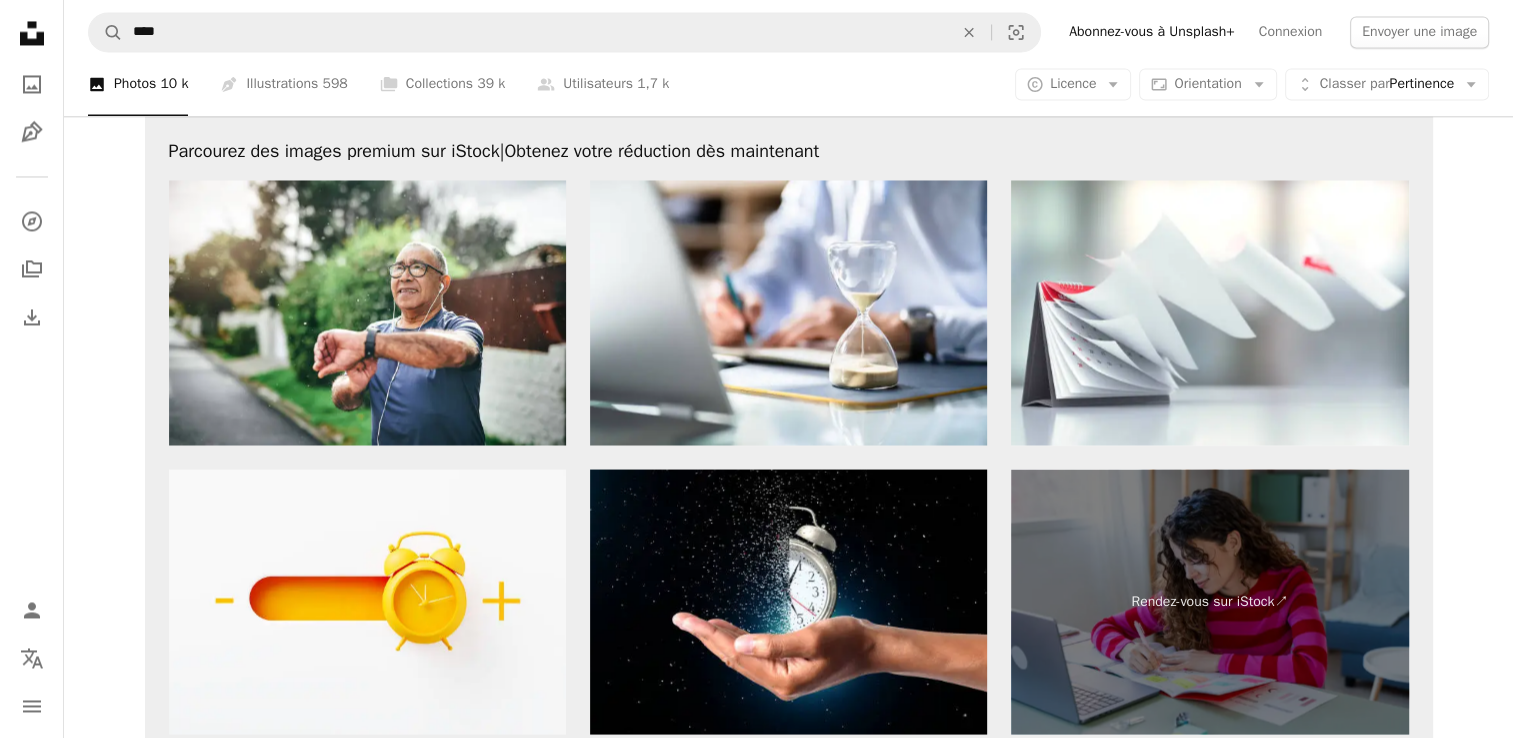 scroll, scrollTop: 3870, scrollLeft: 0, axis: vertical 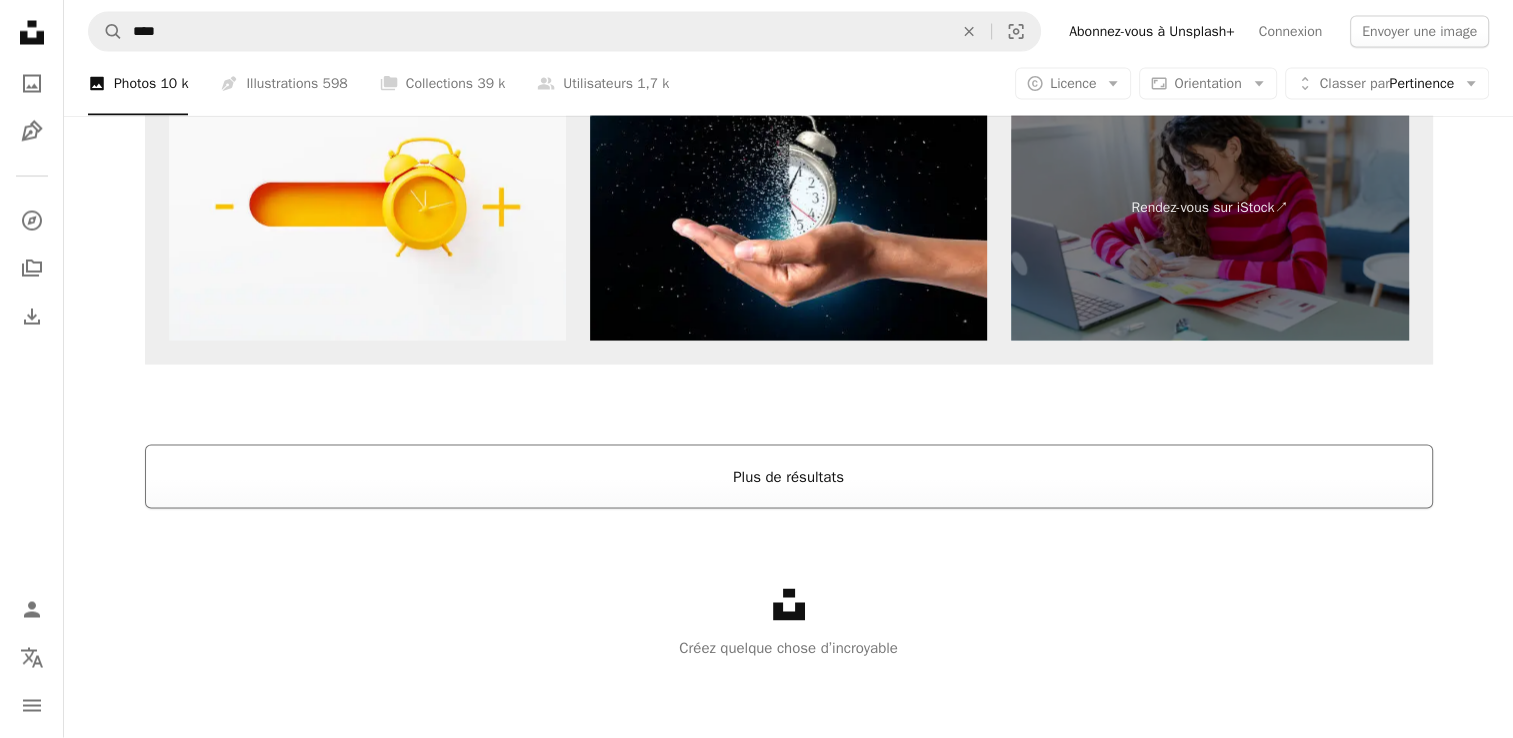 click on "Plus de résultats" at bounding box center [789, 477] 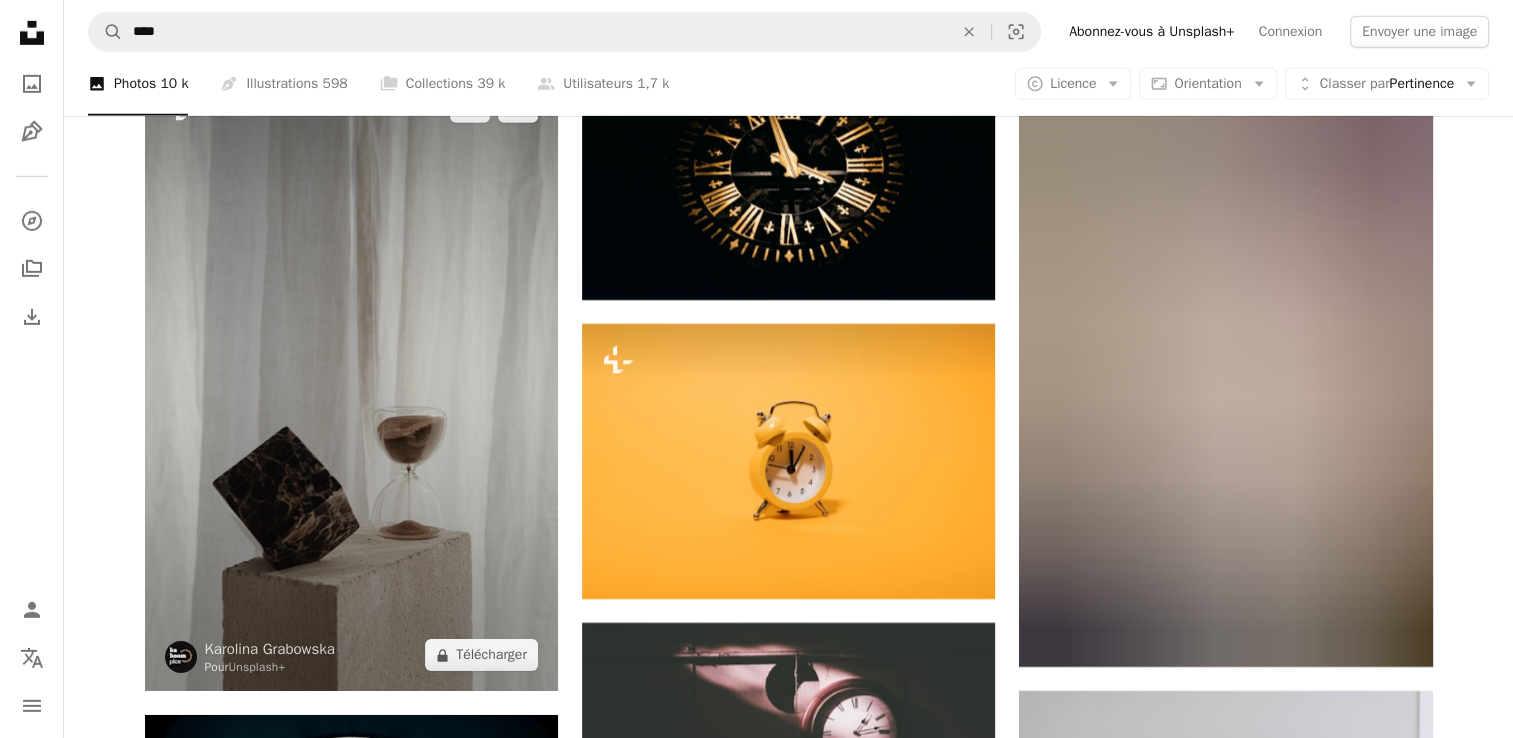 scroll, scrollTop: 6451, scrollLeft: 0, axis: vertical 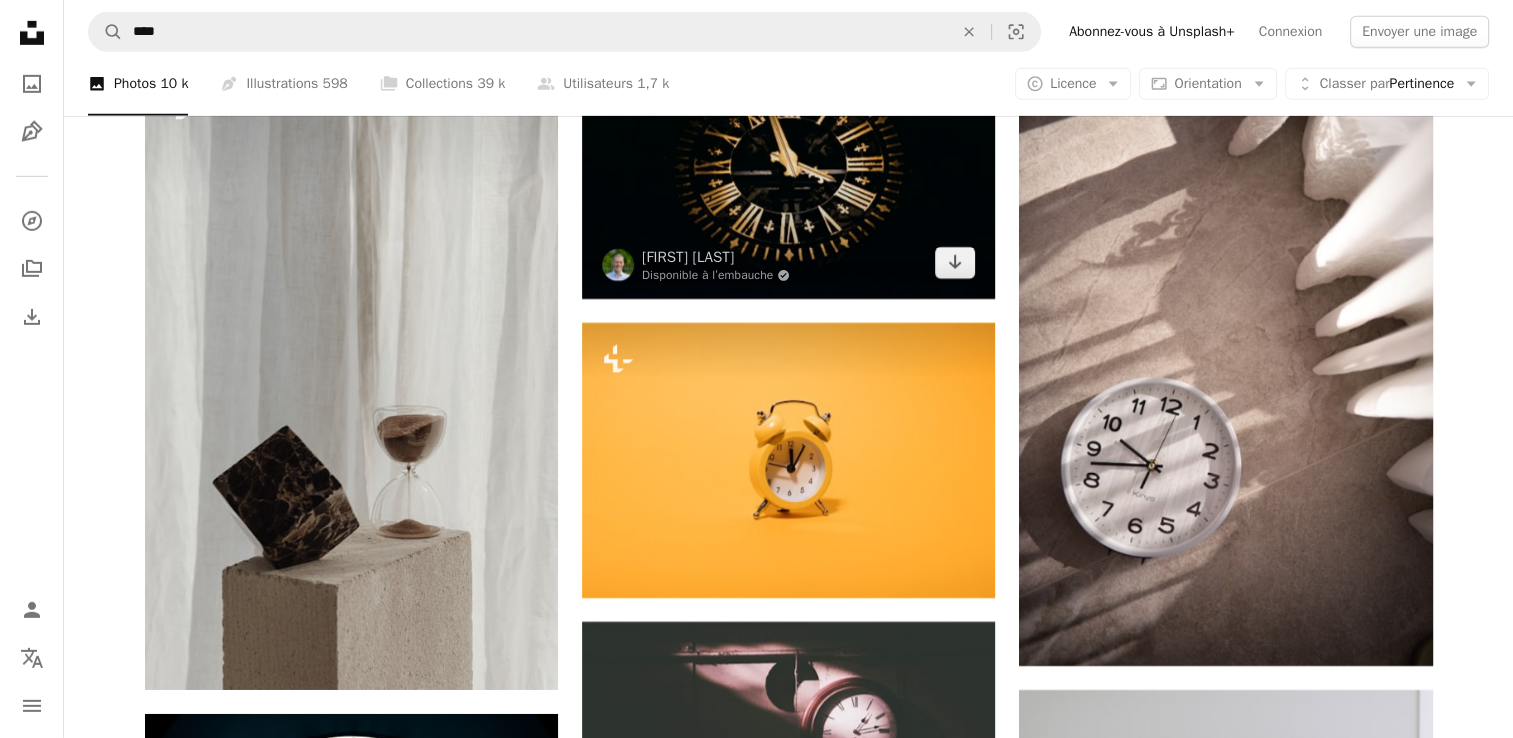 click at bounding box center (788, 161) 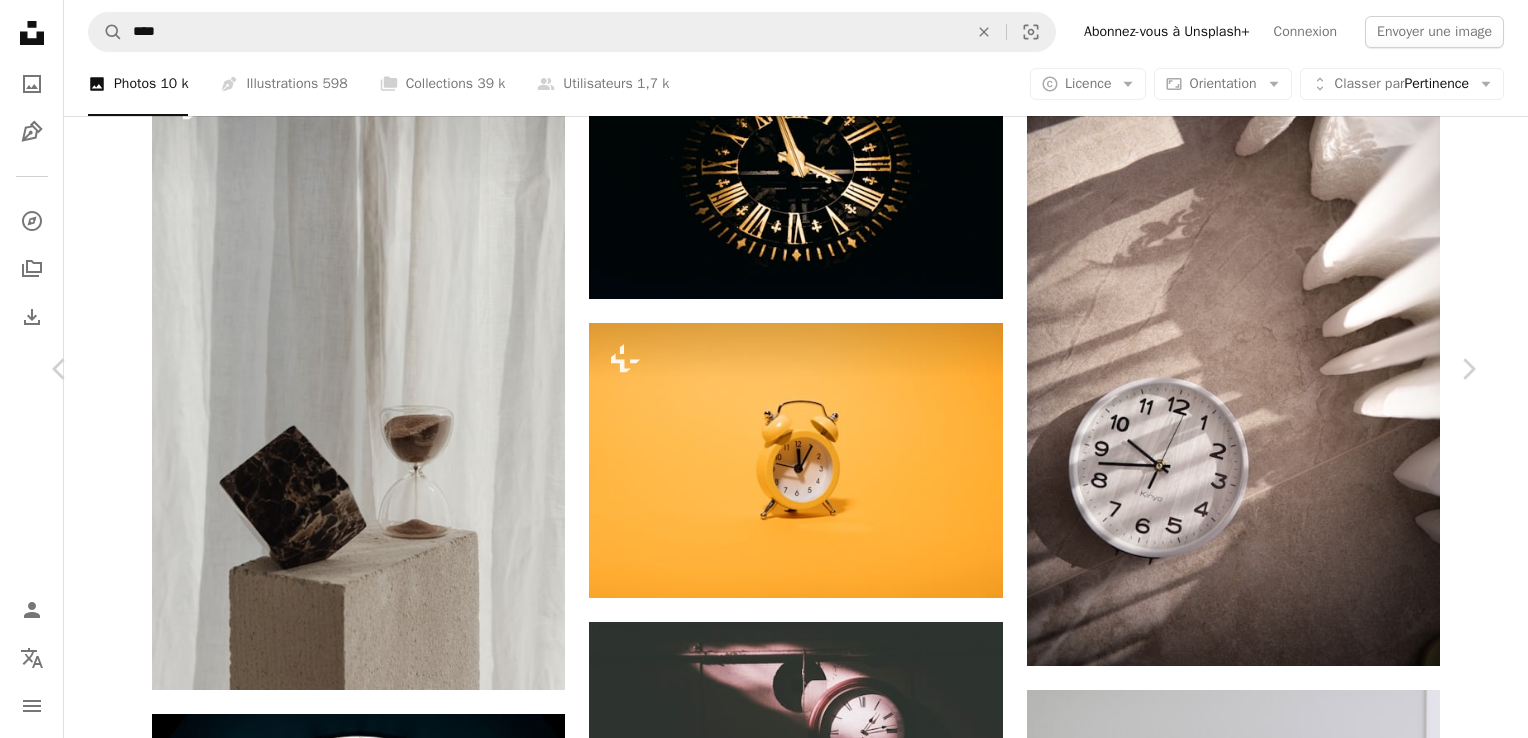 click on "Télécharger gratuitement" at bounding box center (1246, 3413) 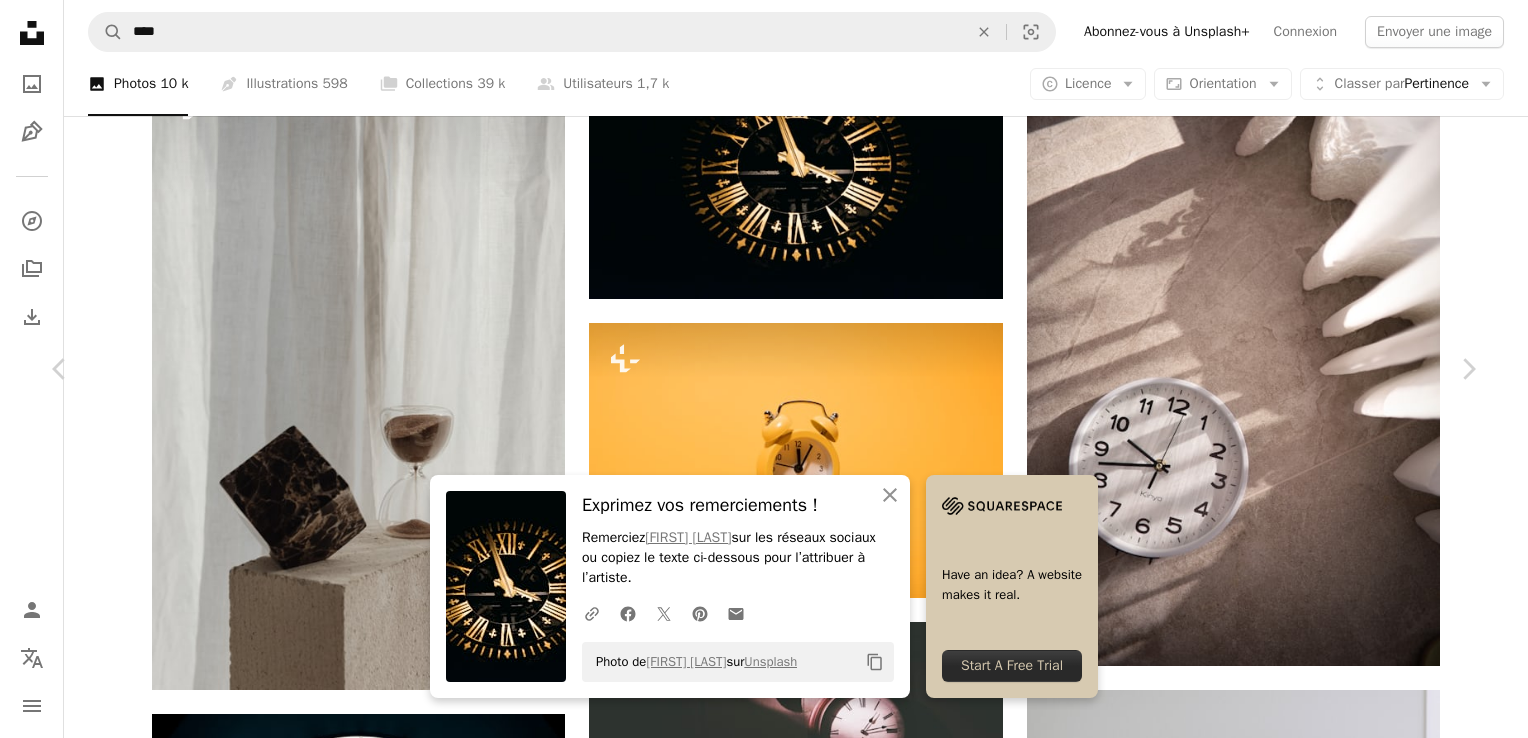 click on "An X shape" at bounding box center [20, 20] 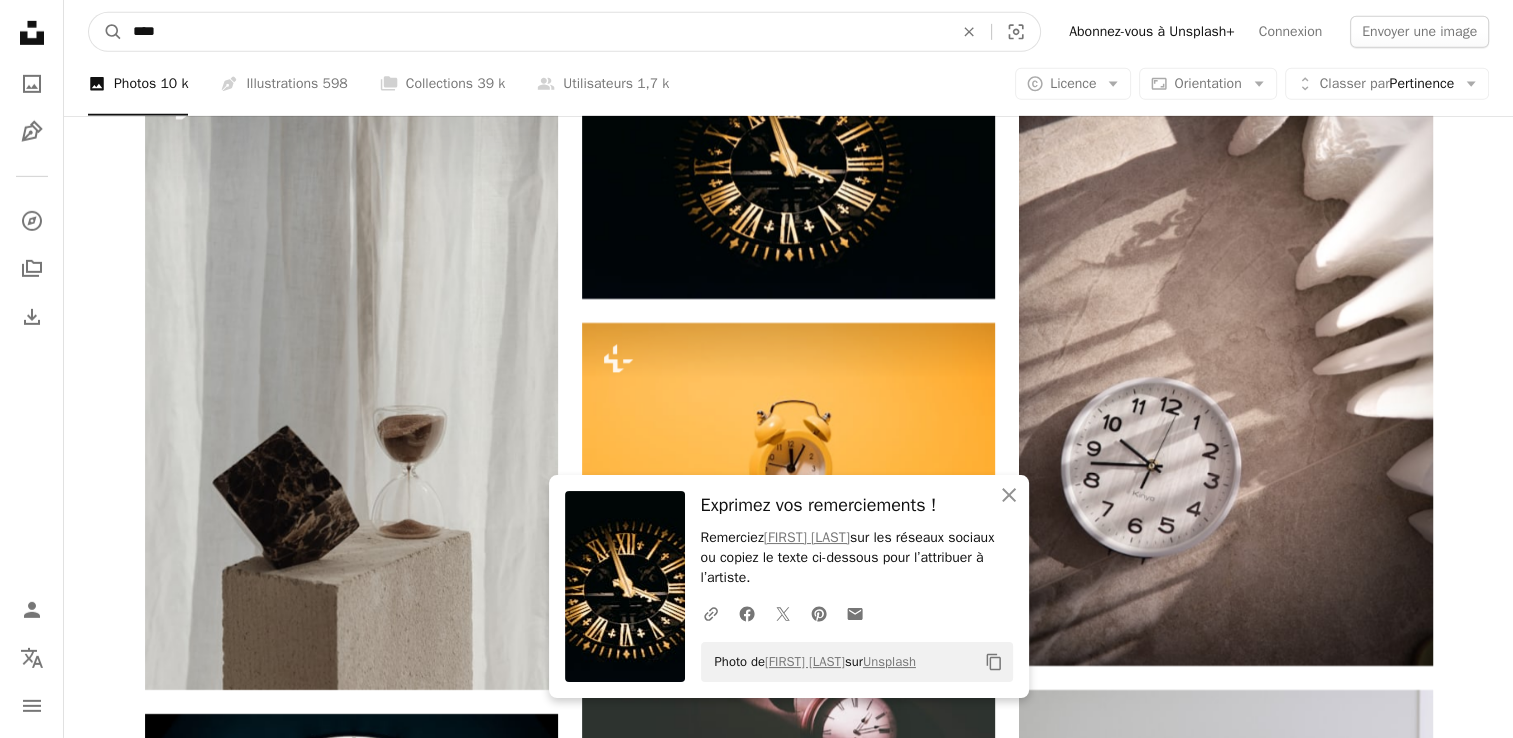 click on "****" at bounding box center [535, 32] 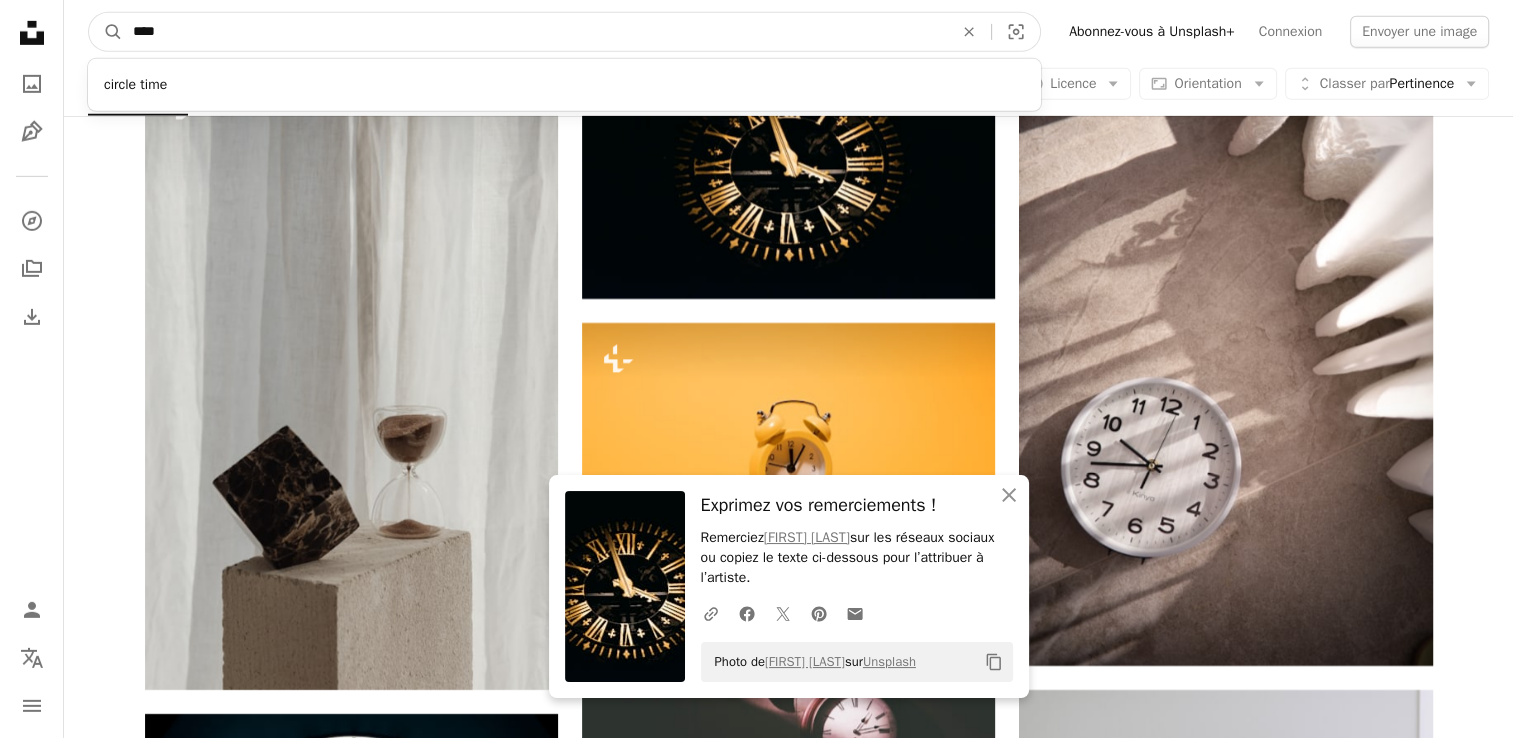 click on "****" at bounding box center (535, 32) 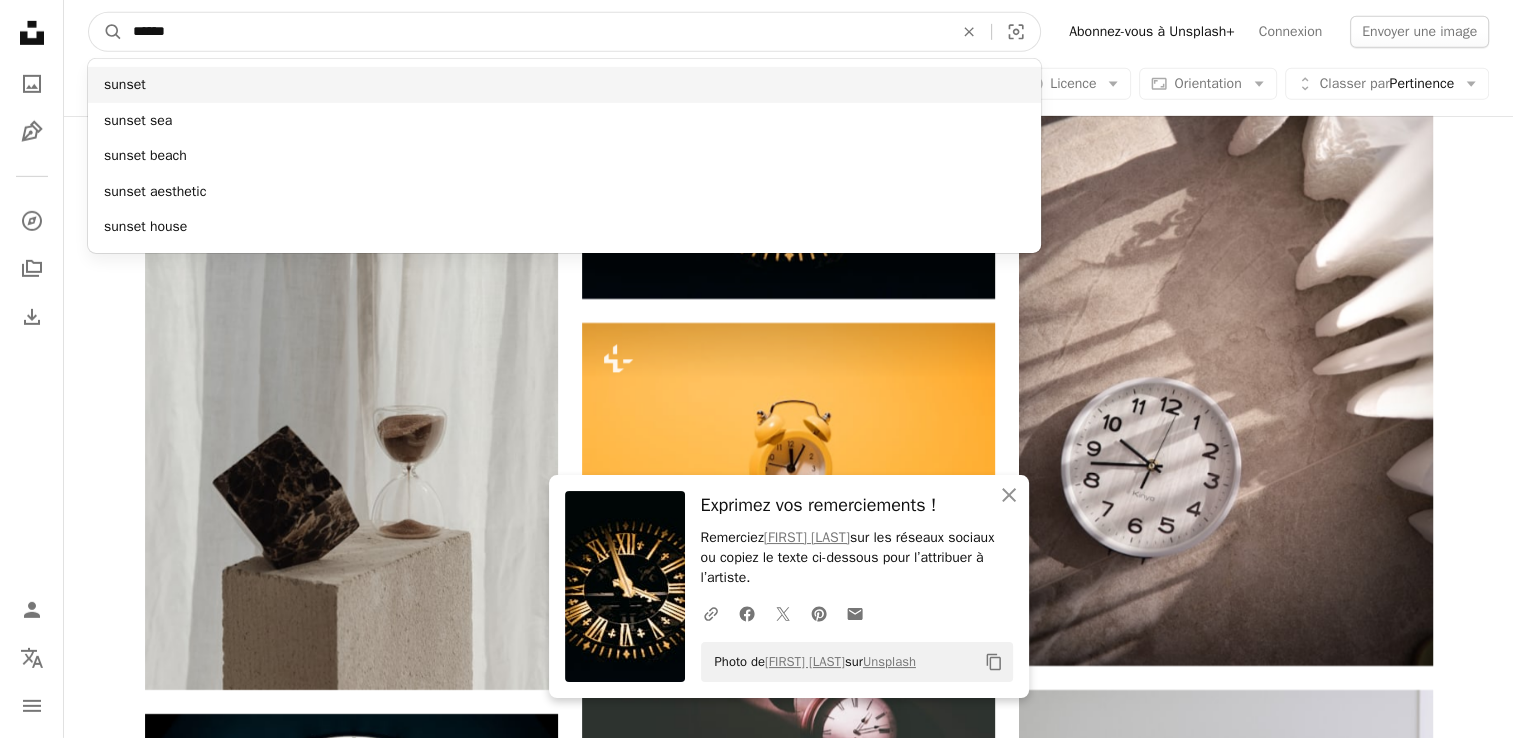 type on "******" 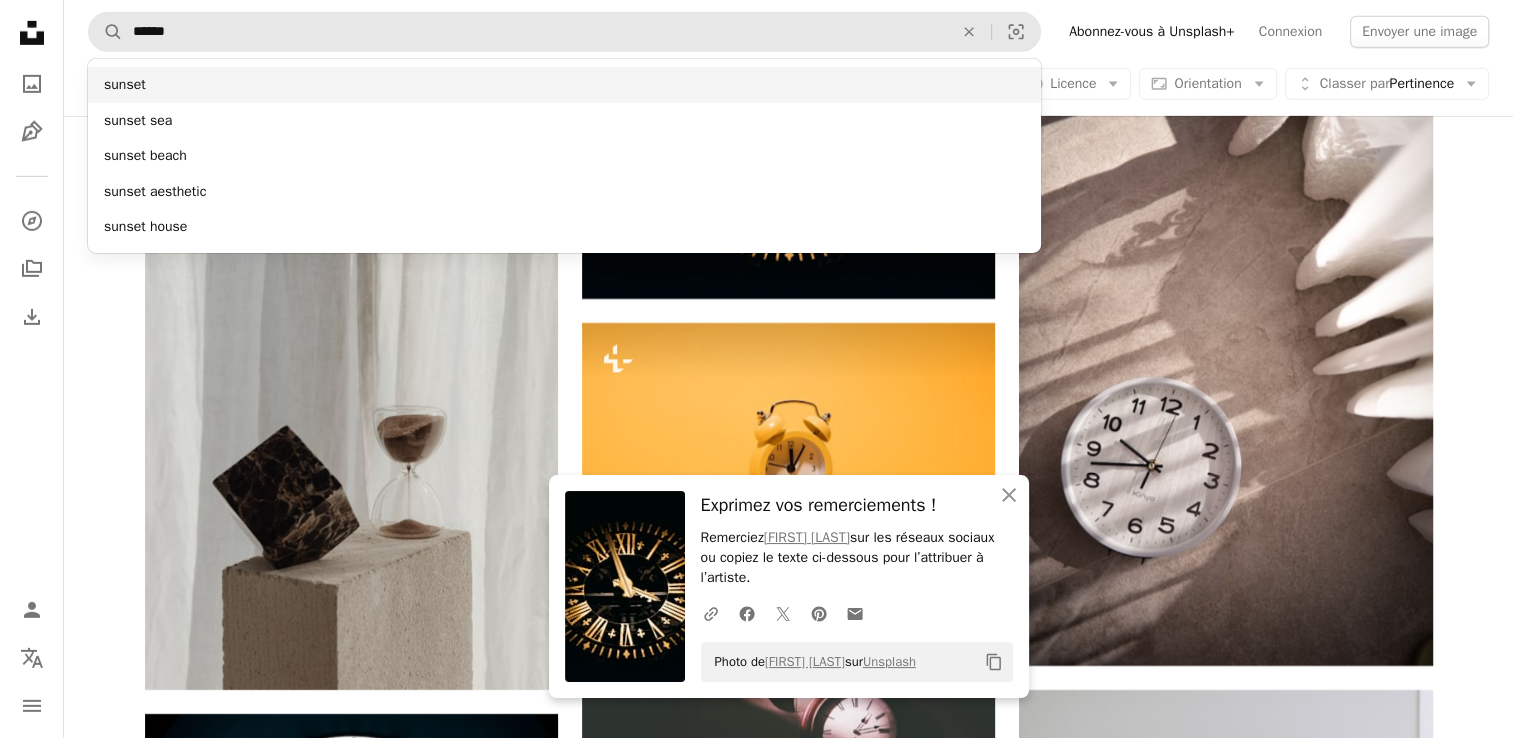 click on "sunset" at bounding box center (564, 85) 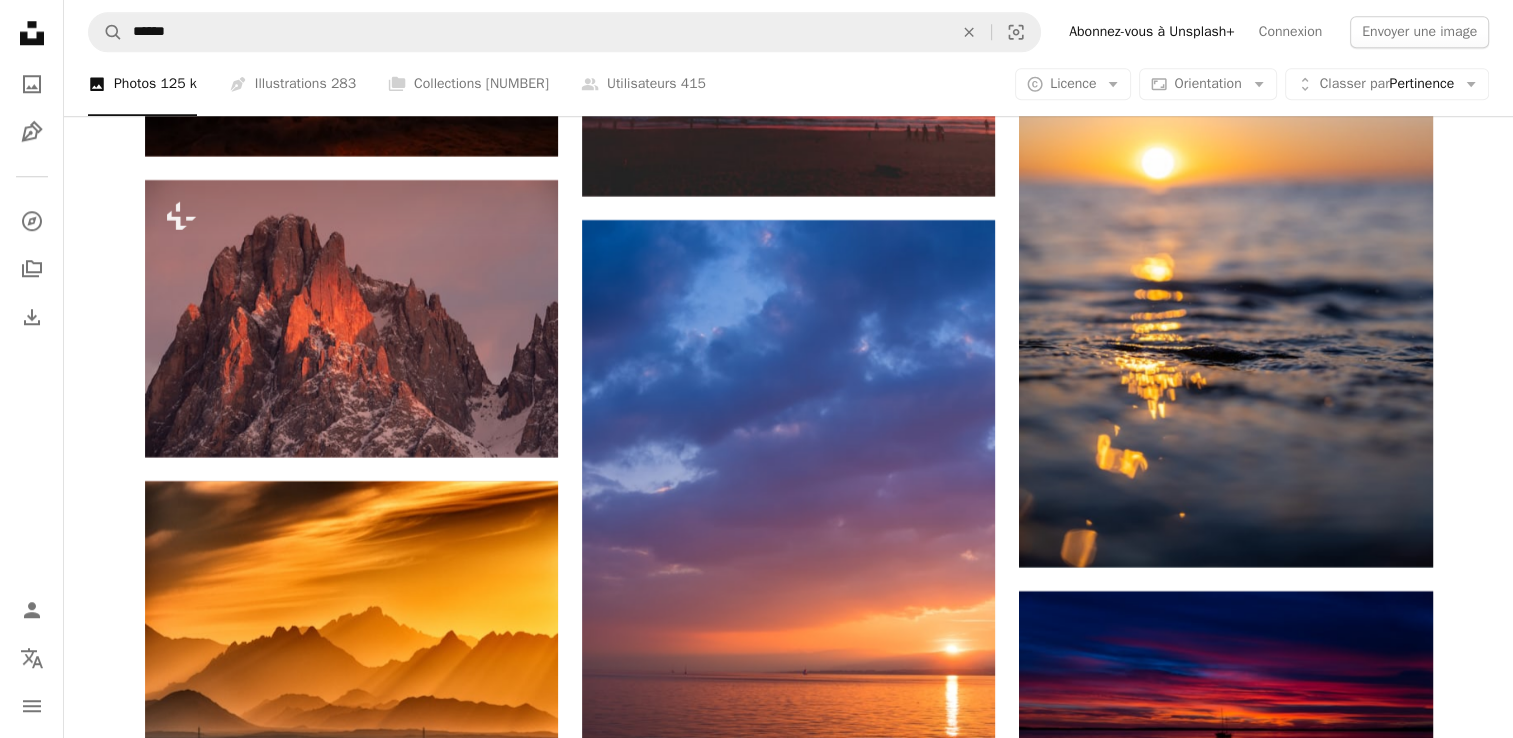 scroll, scrollTop: 9869, scrollLeft: 0, axis: vertical 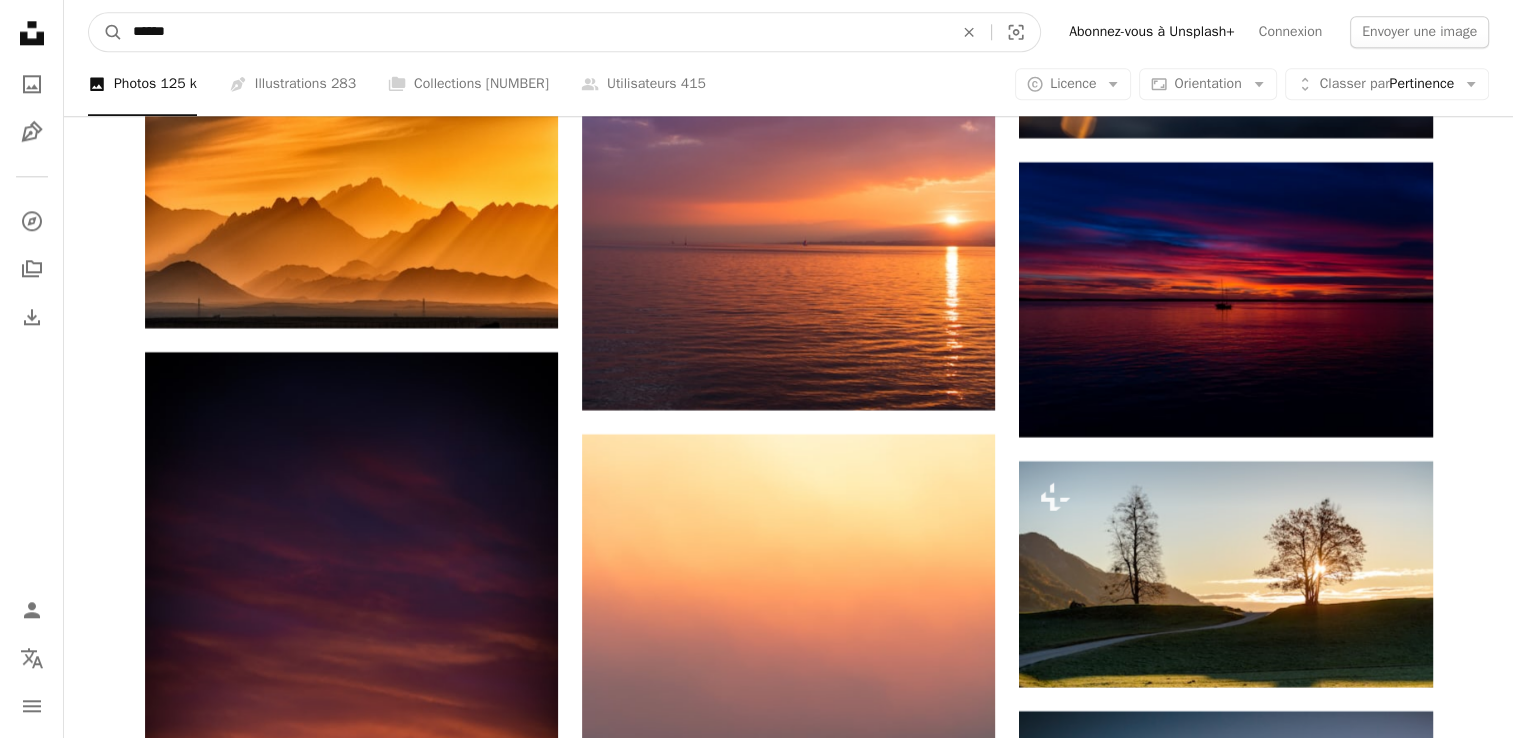 click on "******" at bounding box center [535, 32] 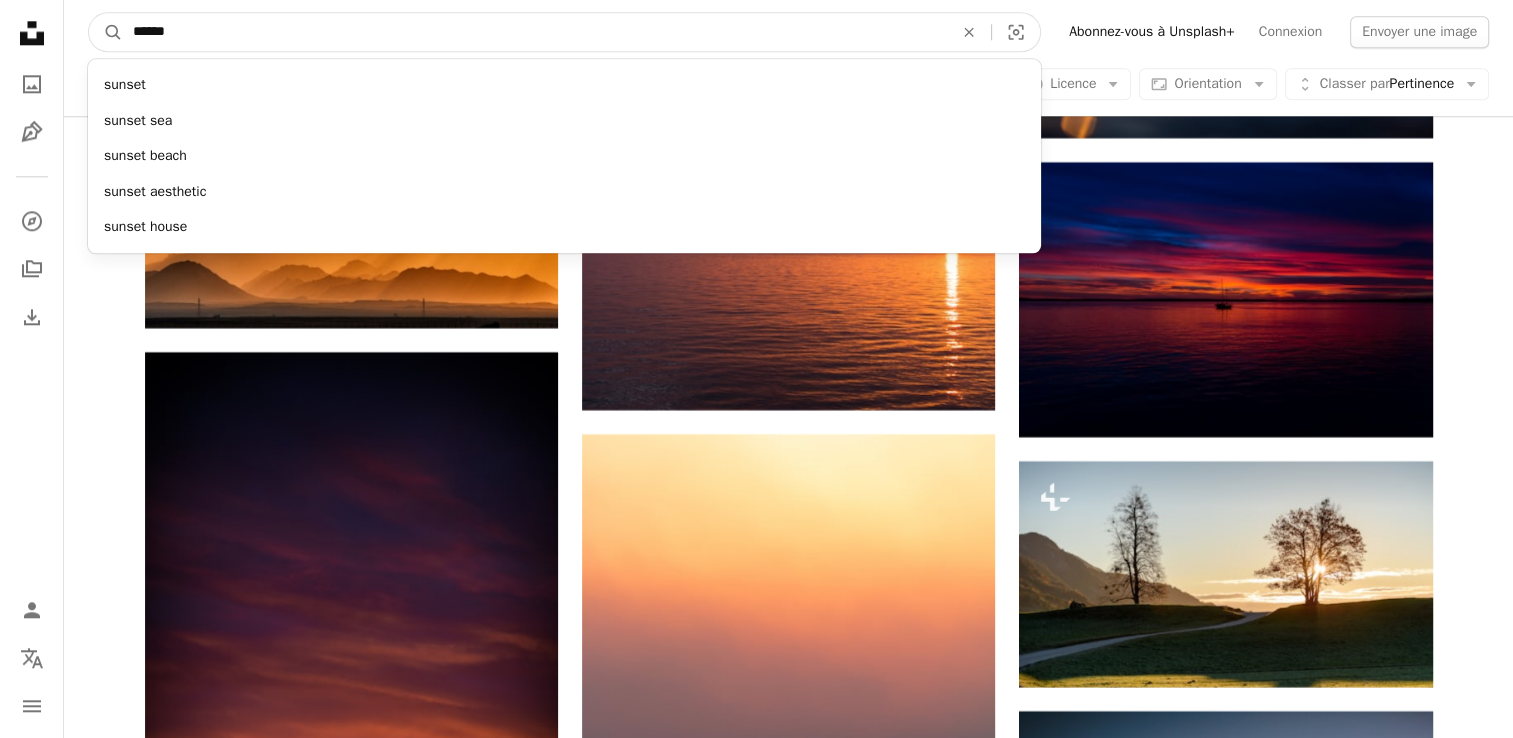 click on "******" at bounding box center [535, 32] 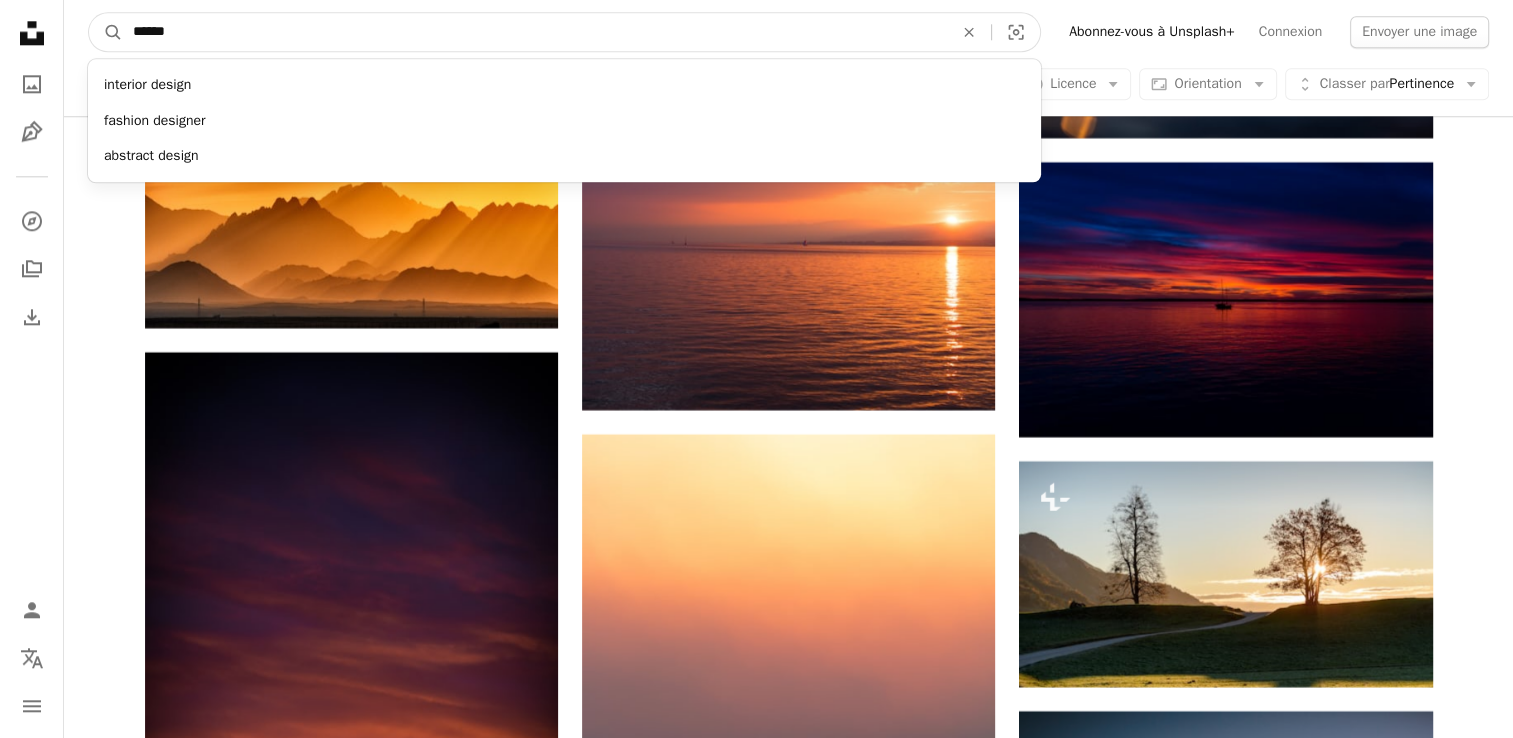 type on "******" 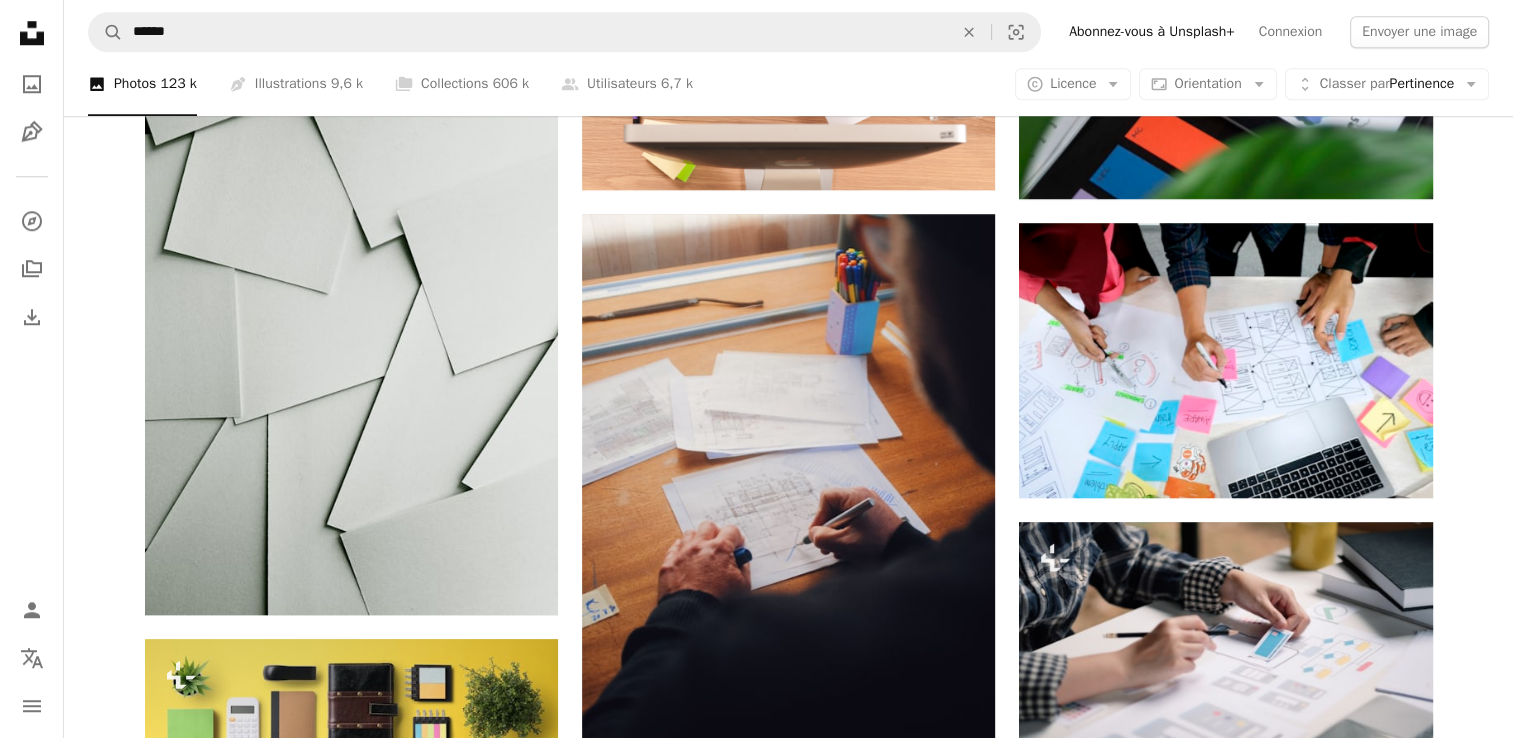 scroll, scrollTop: 1796, scrollLeft: 0, axis: vertical 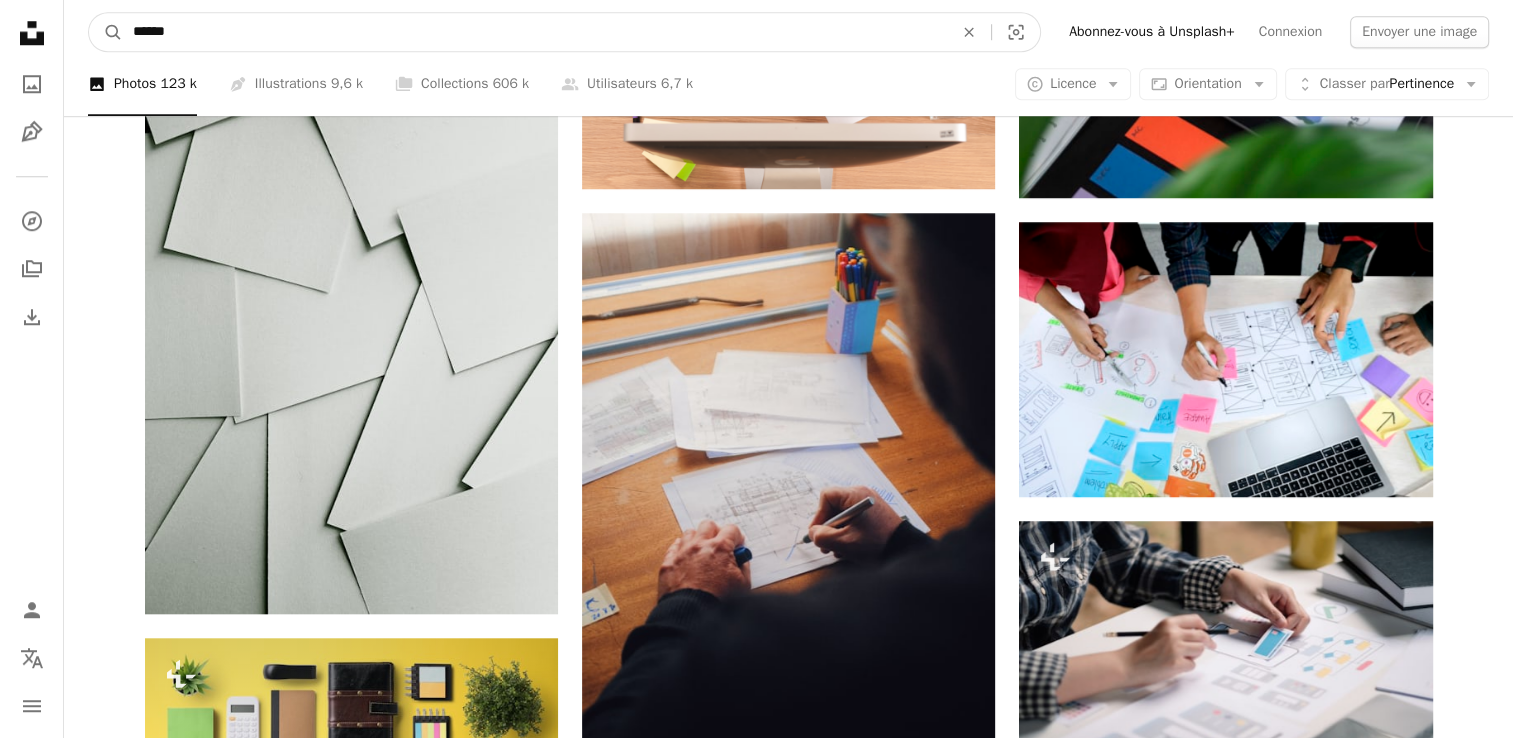 click on "******" at bounding box center (535, 32) 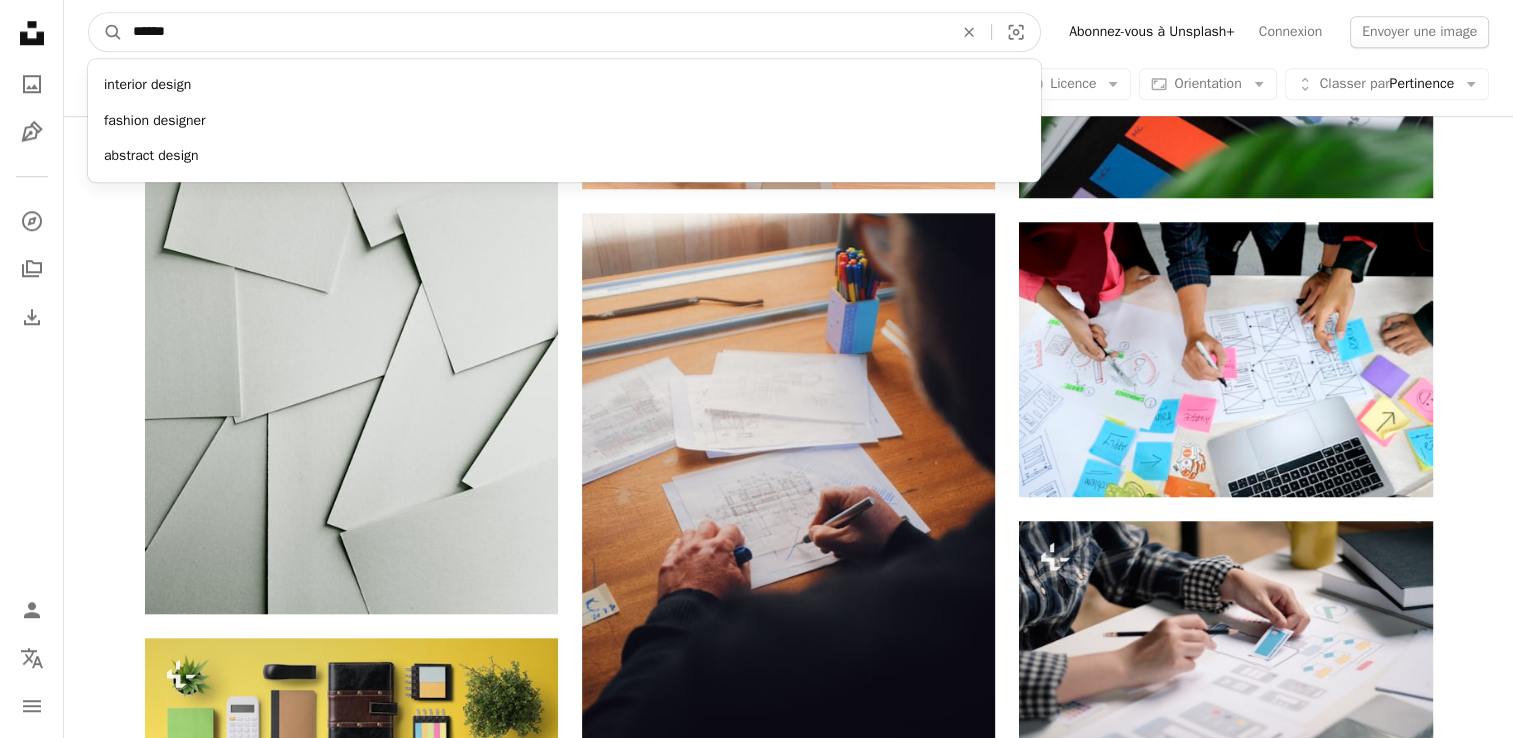 click on "******" at bounding box center [535, 32] 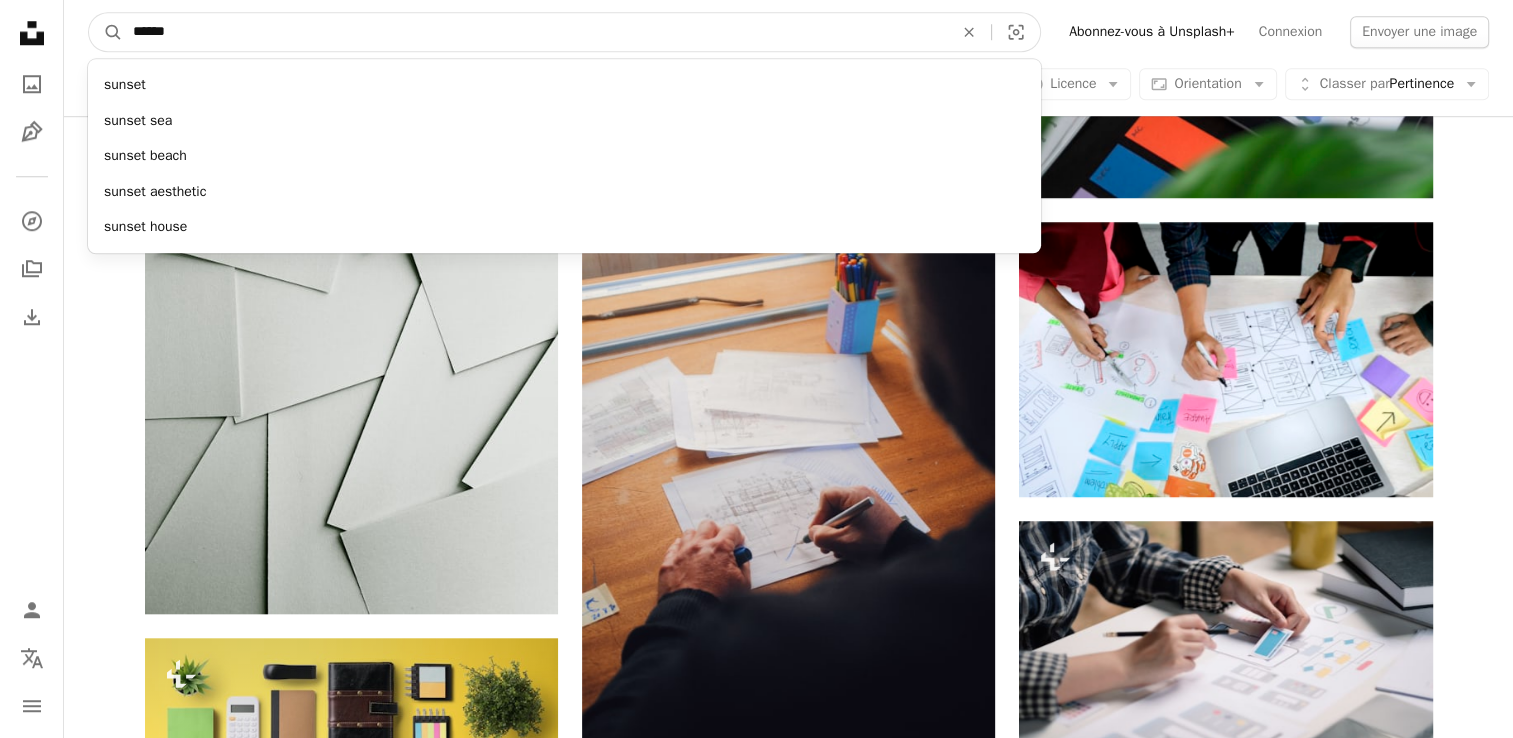 type on "******" 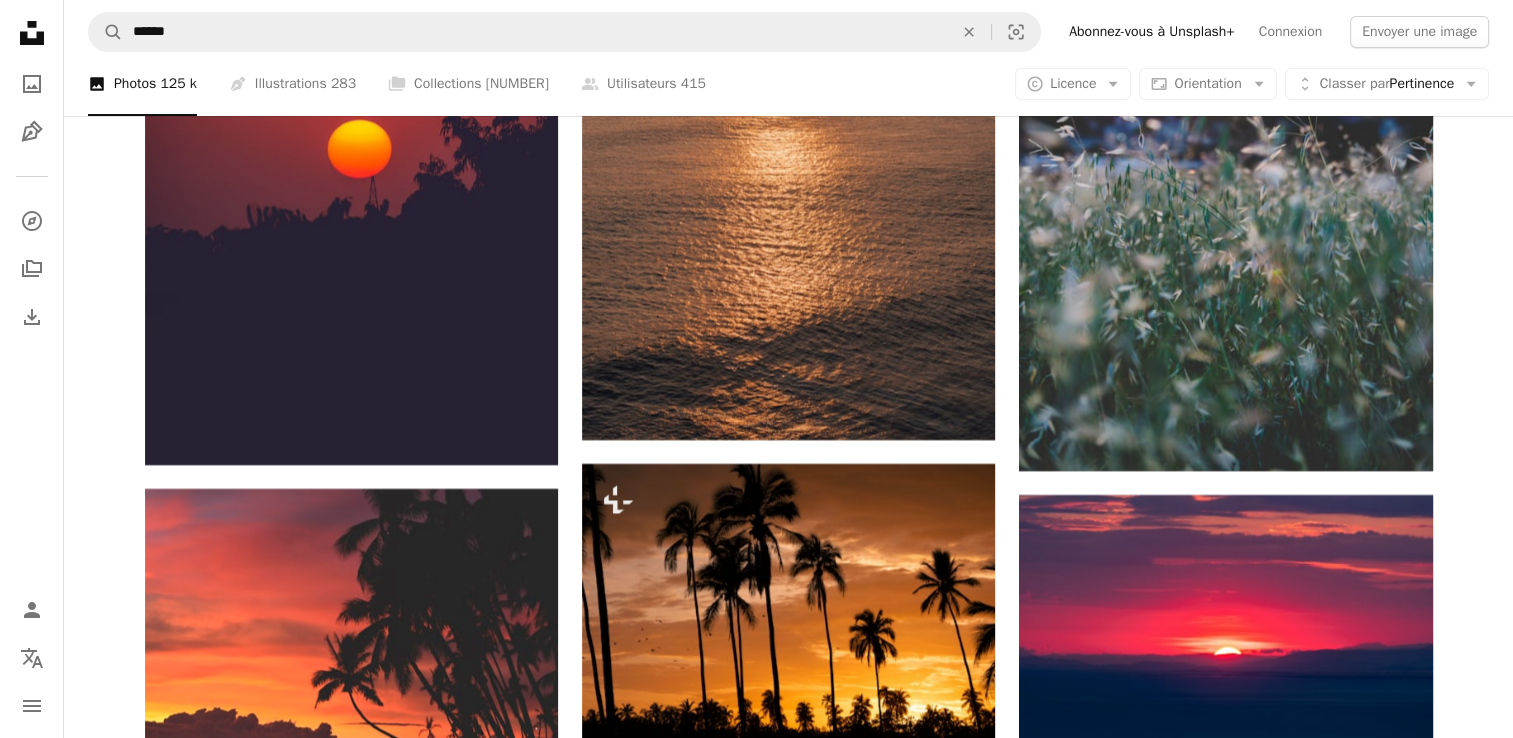 scroll, scrollTop: 15371, scrollLeft: 0, axis: vertical 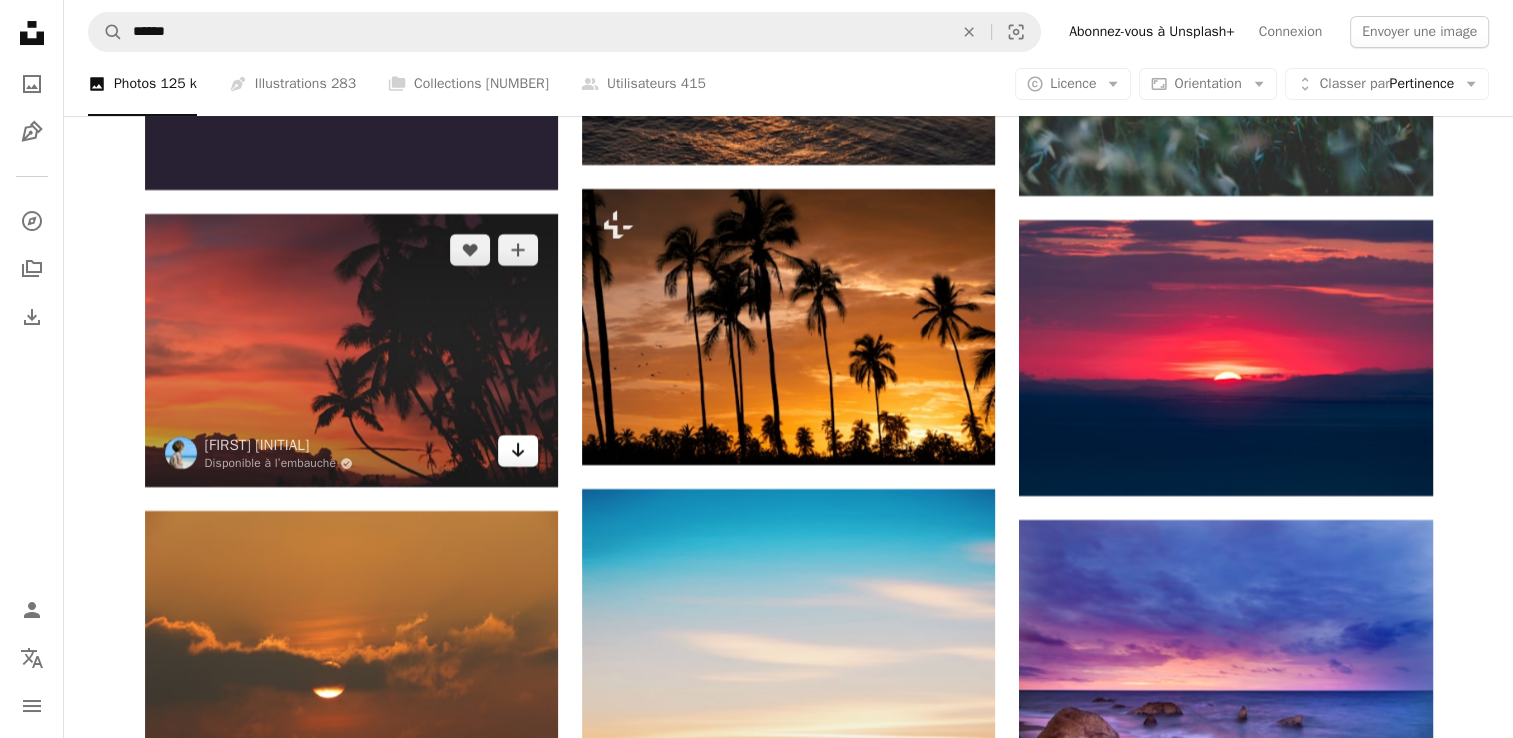 click on "Arrow pointing down" at bounding box center [518, 451] 